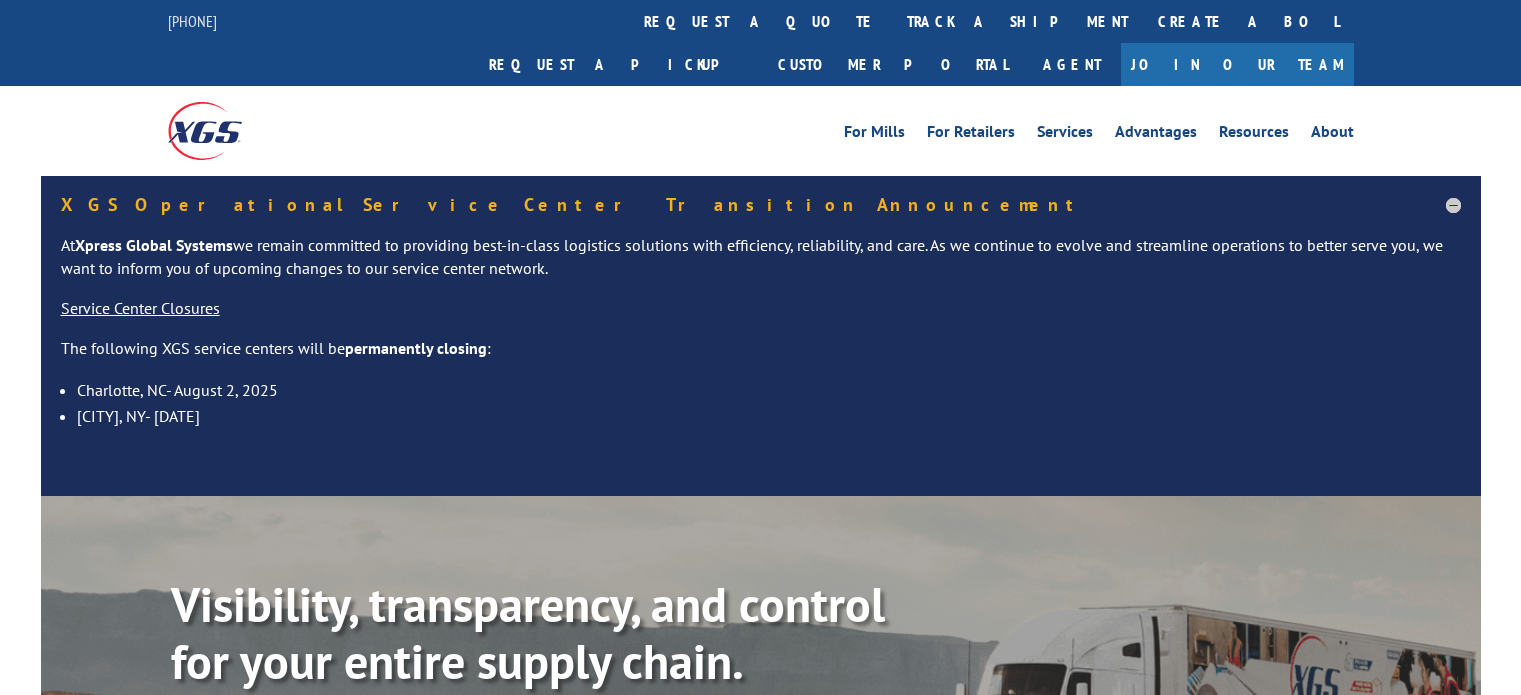 scroll, scrollTop: 0, scrollLeft: 0, axis: both 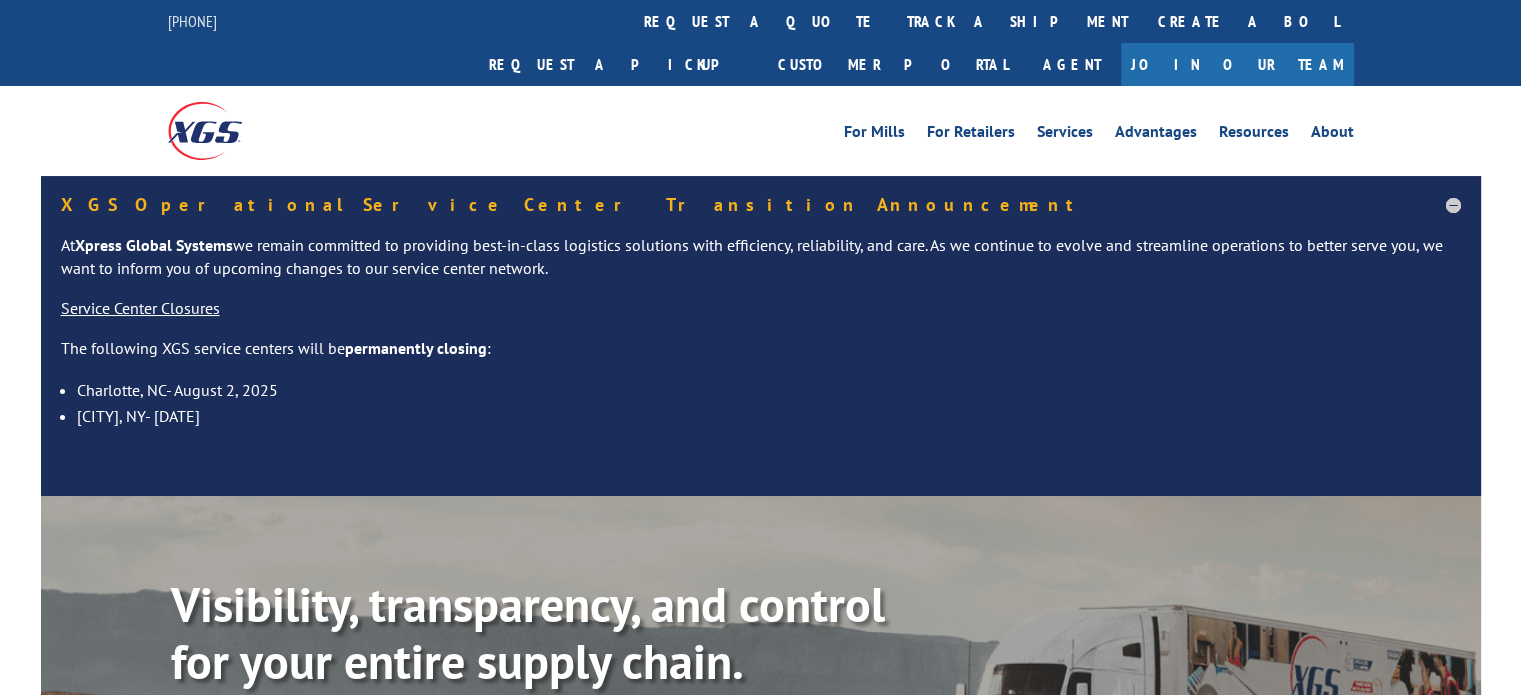 click on "track a shipment" at bounding box center (1017, 21) 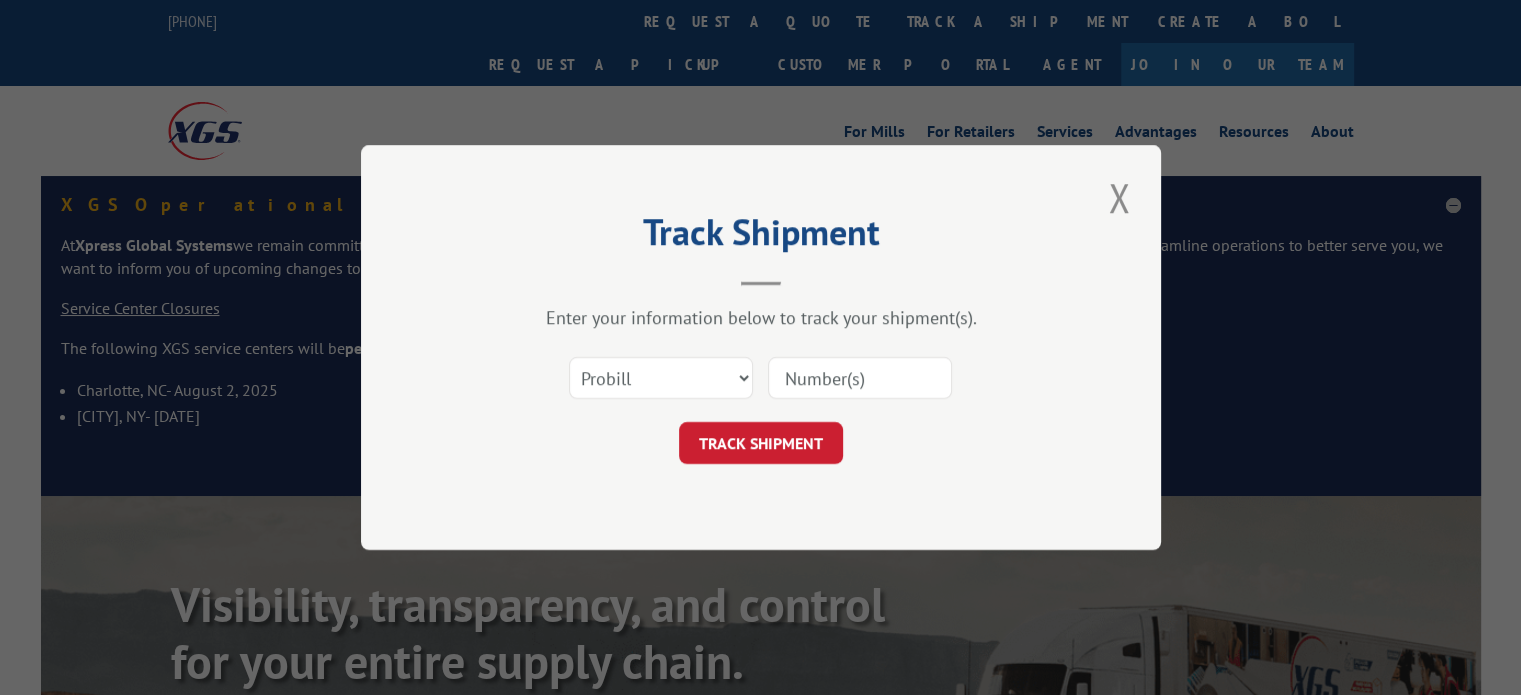 click on "Select category... Probill BOL PO" at bounding box center [761, 378] 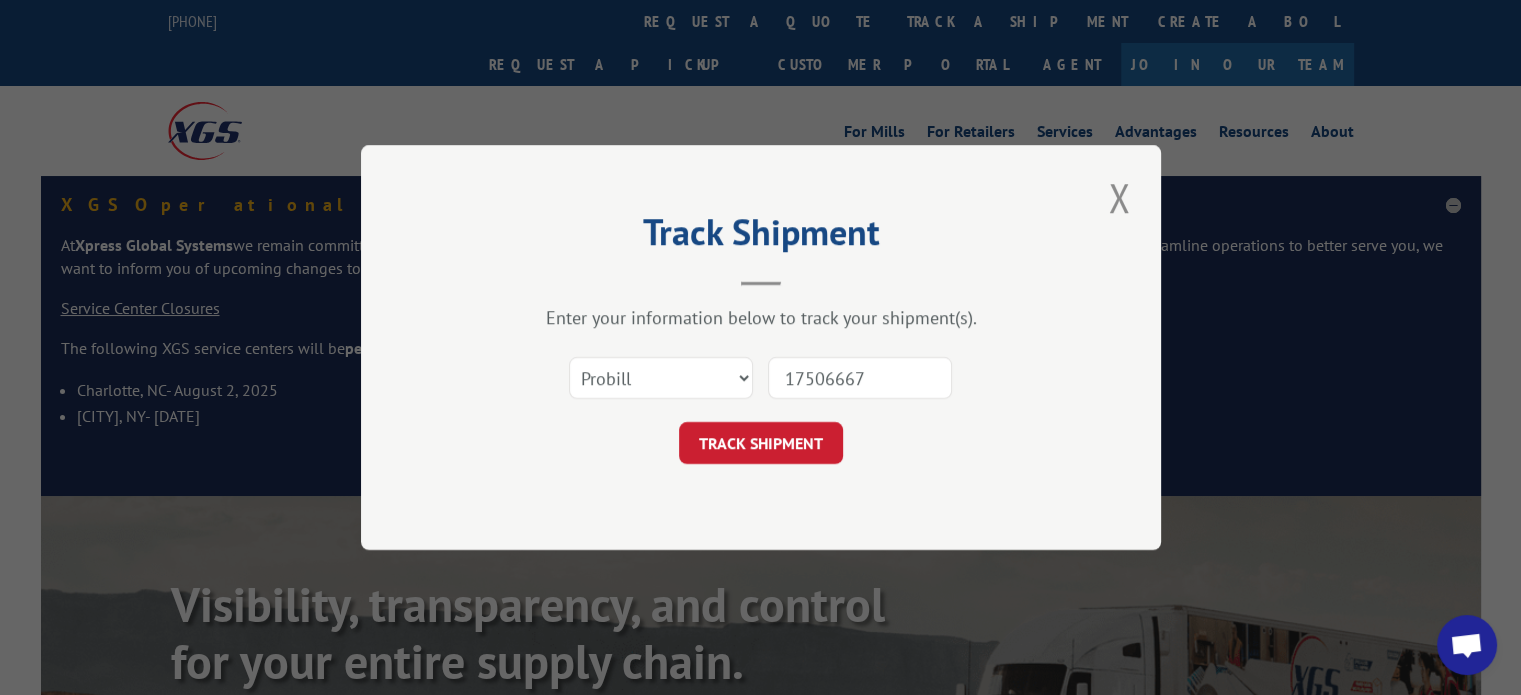 type on "17506667" 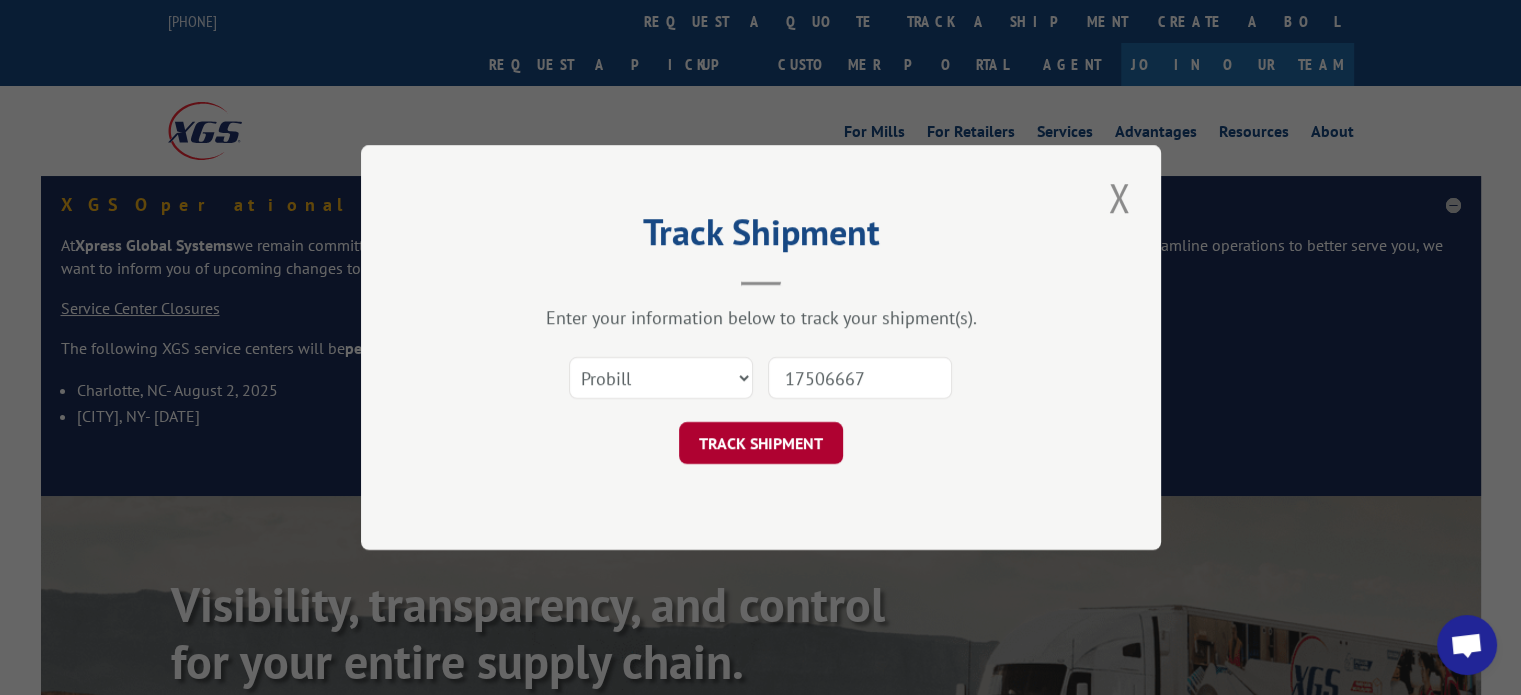 click on "TRACK SHIPMENT" at bounding box center (761, 443) 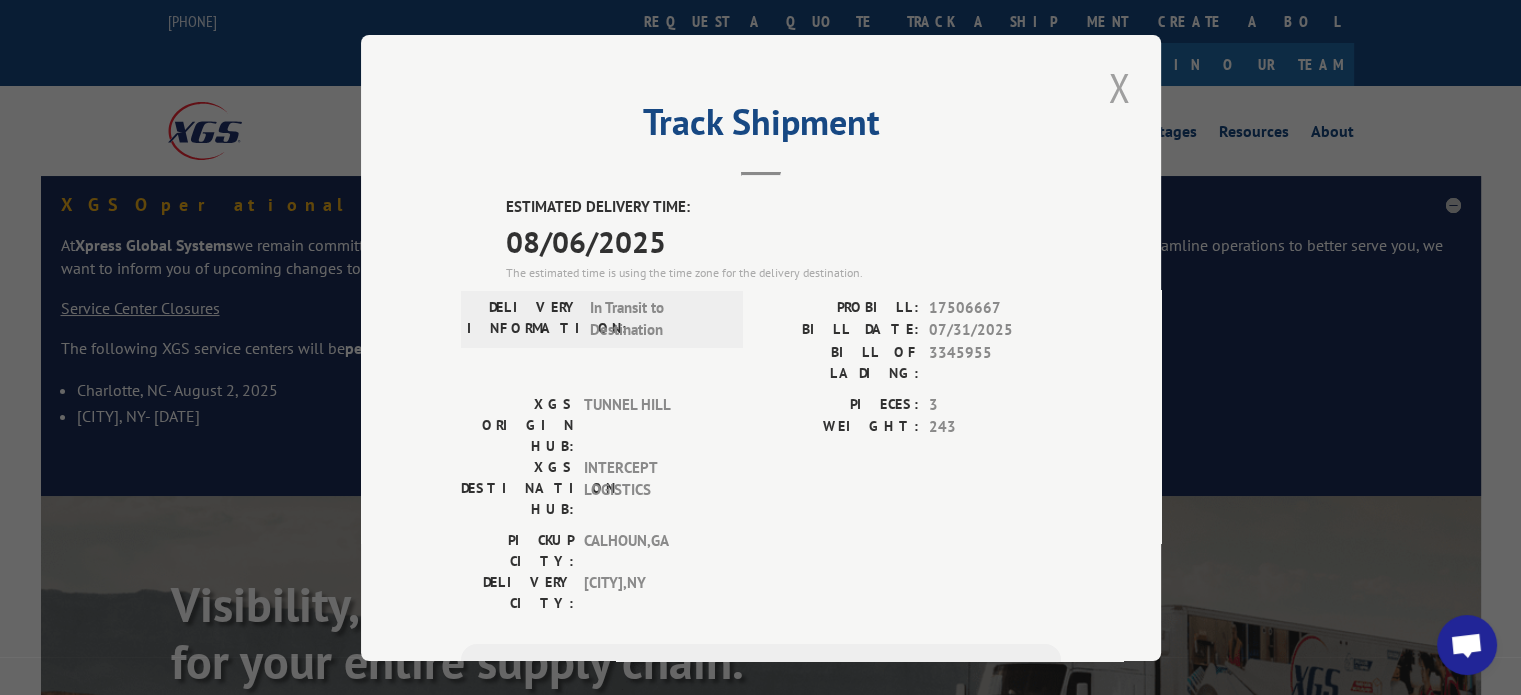 click at bounding box center [1119, 87] 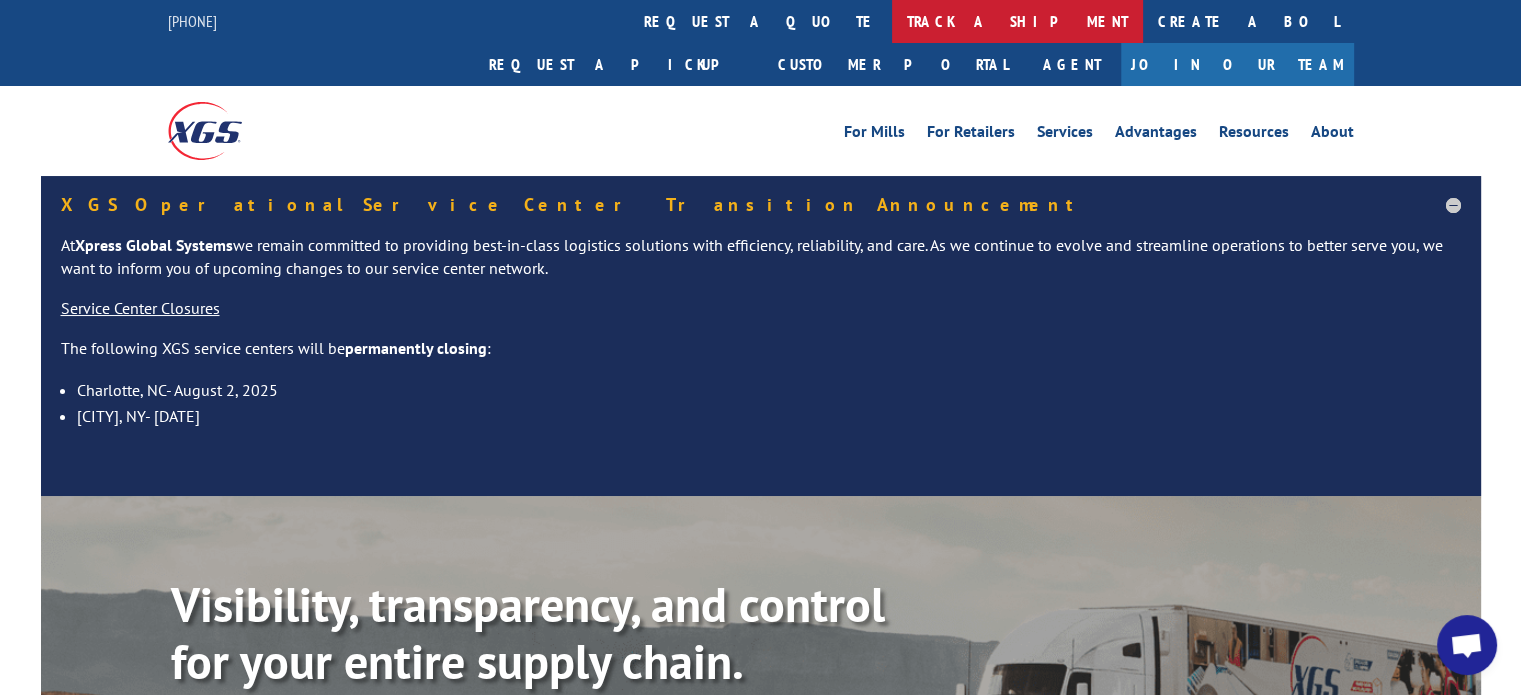 click on "track a shipment" at bounding box center [1017, 21] 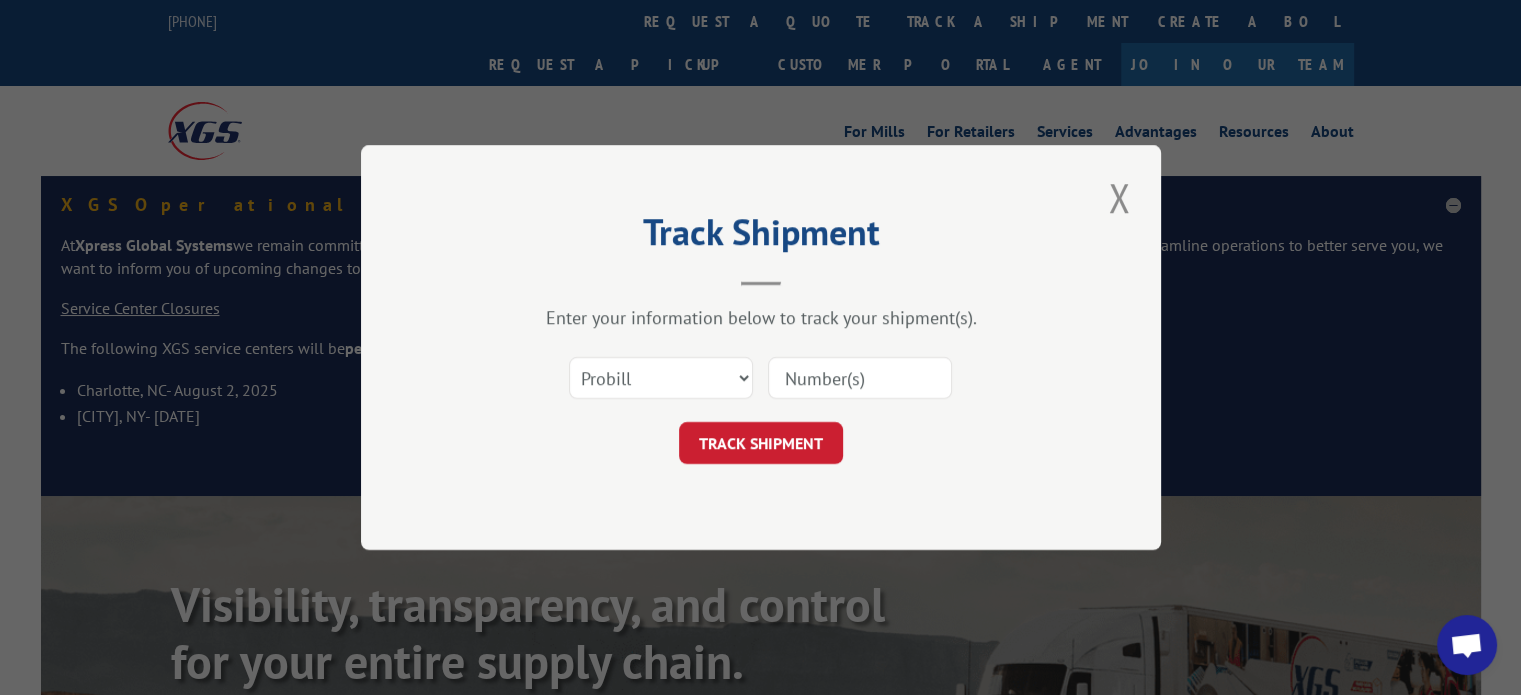 click at bounding box center [860, 378] 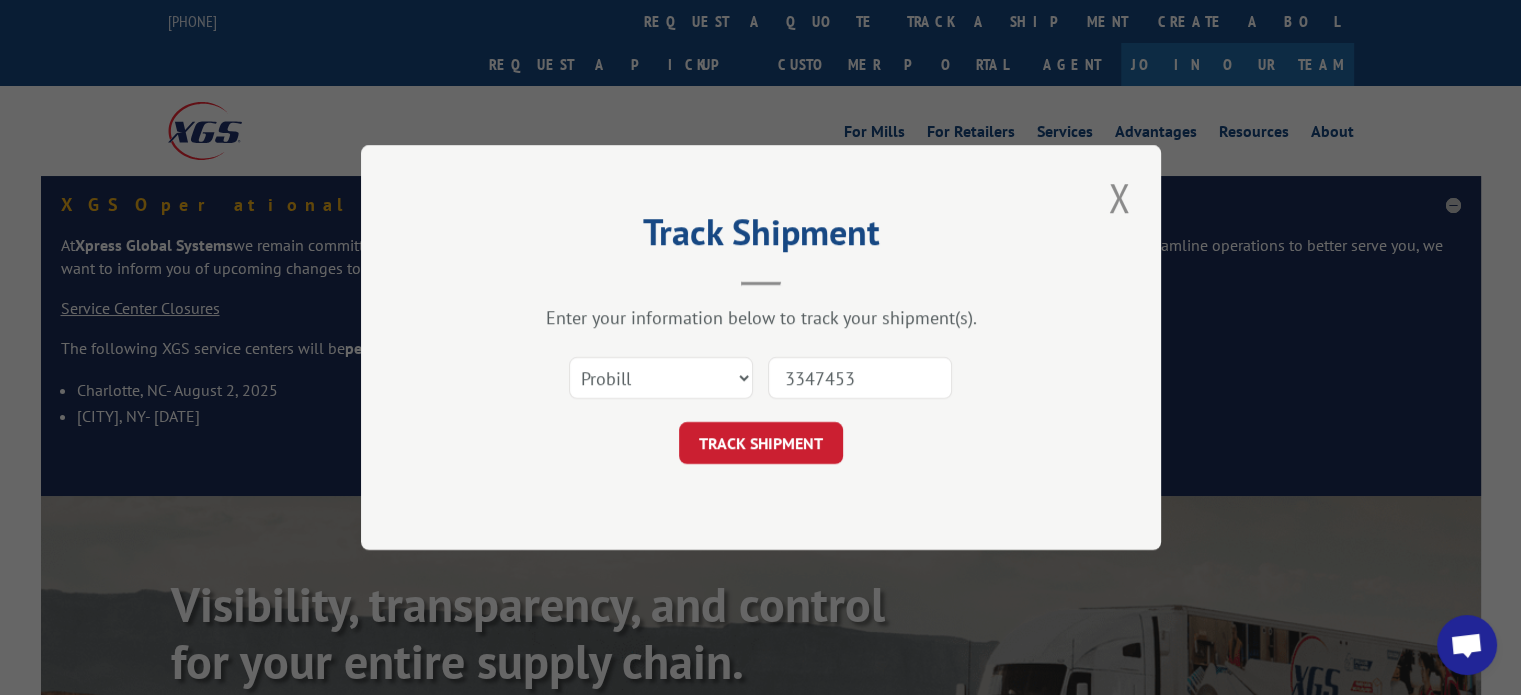 click on "3347453" at bounding box center (860, 378) 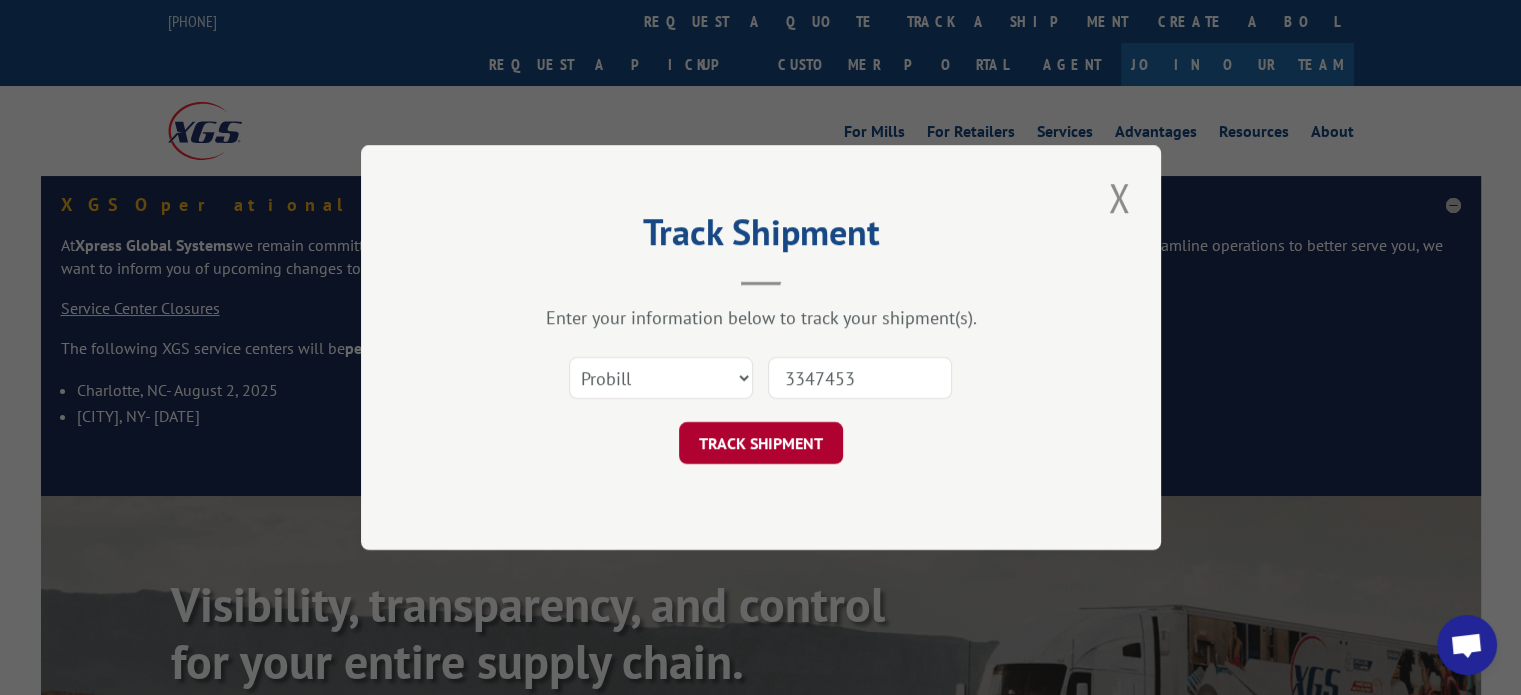 type on "3347453" 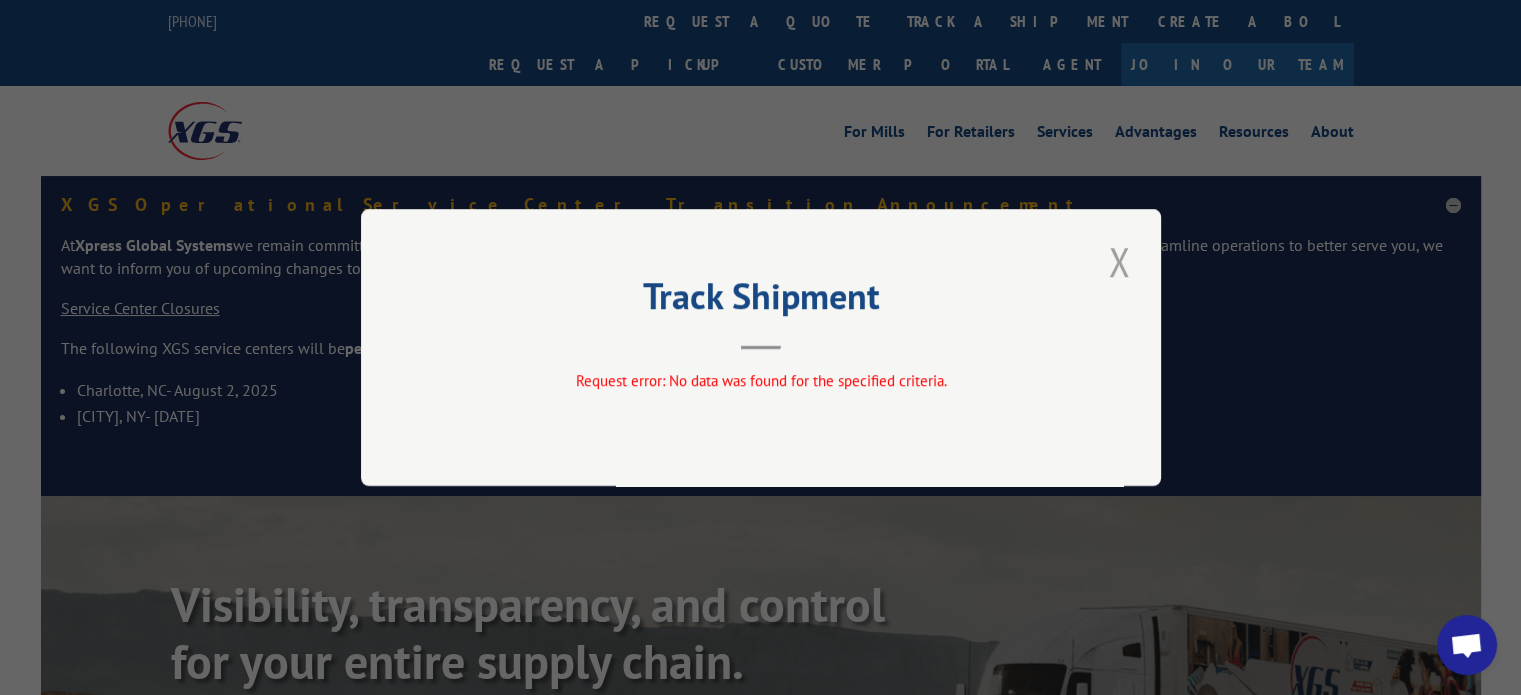 click at bounding box center [1119, 261] 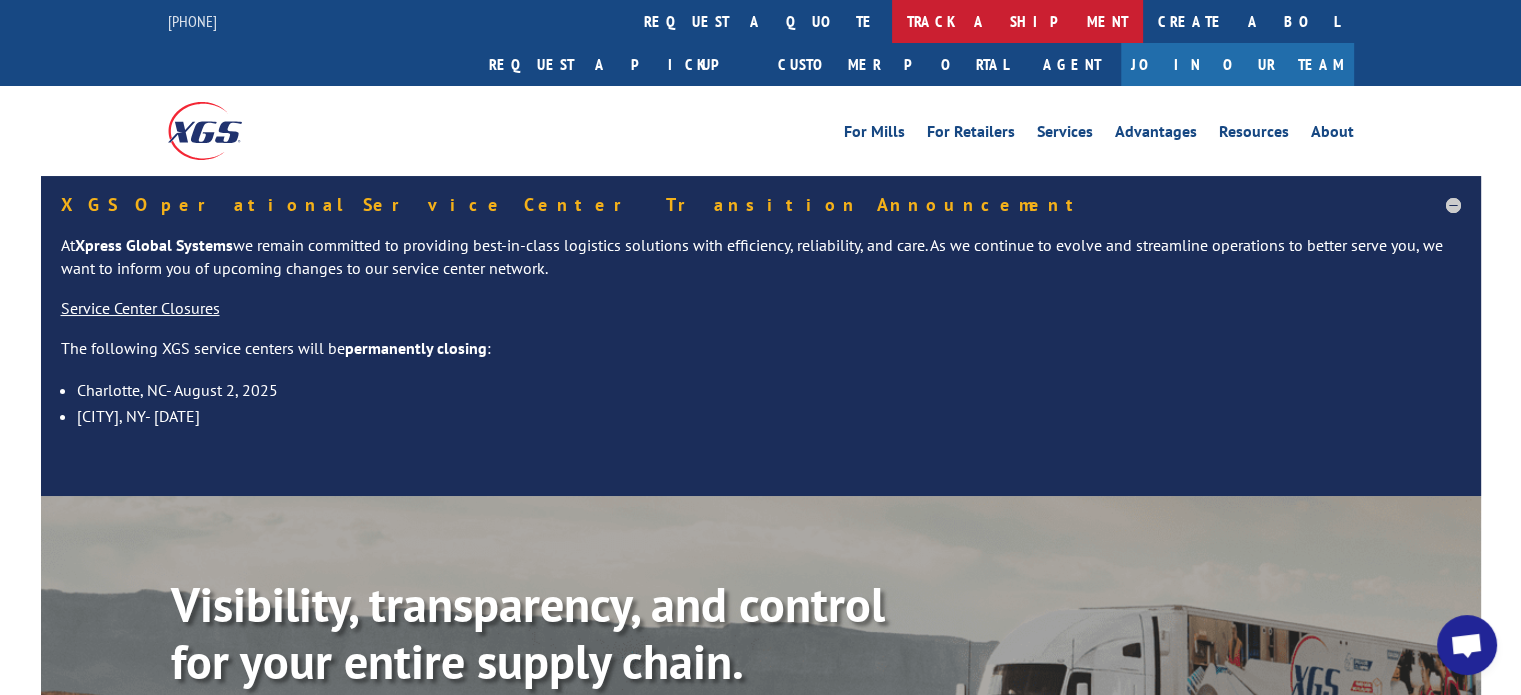 click on "track a shipment" at bounding box center (1017, 21) 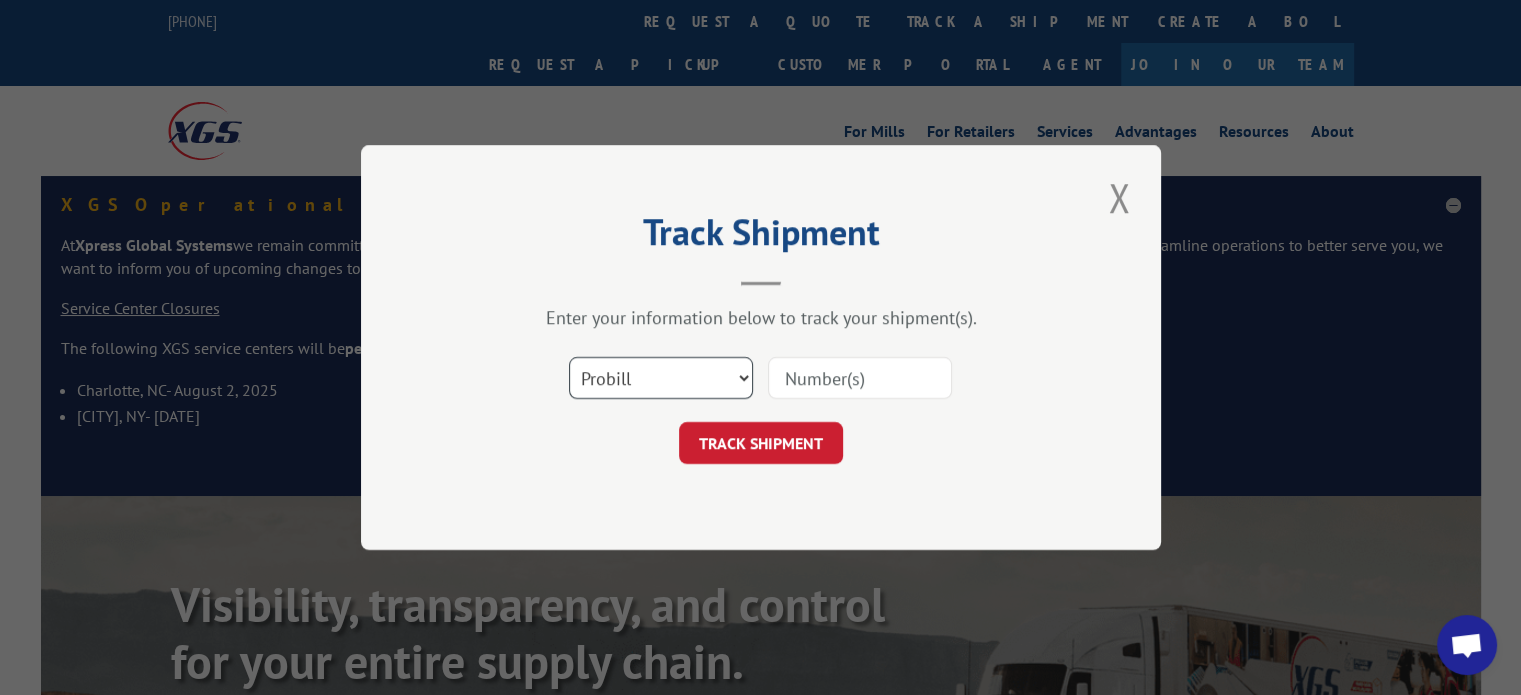 click on "Select category... Probill BOL PO" at bounding box center [661, 378] 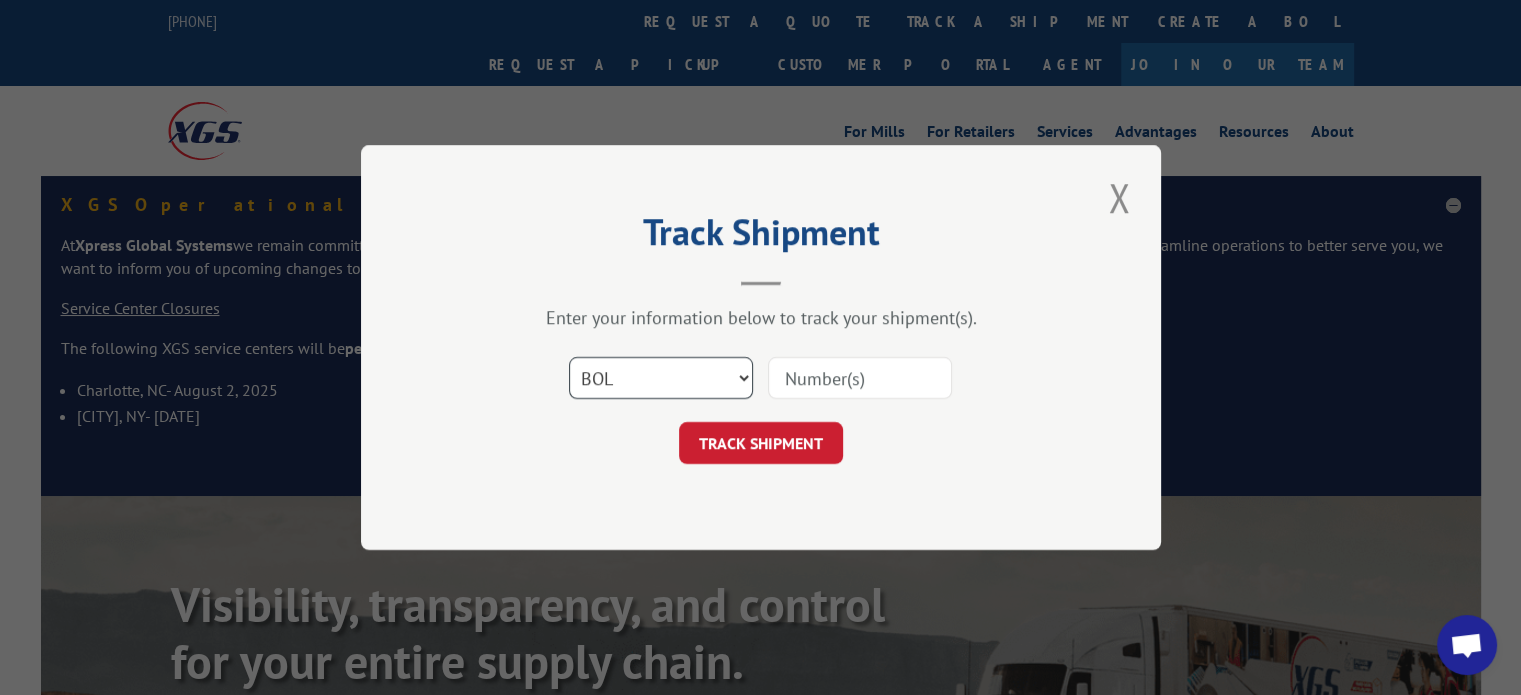 click on "Select category... Probill BOL PO" at bounding box center (661, 378) 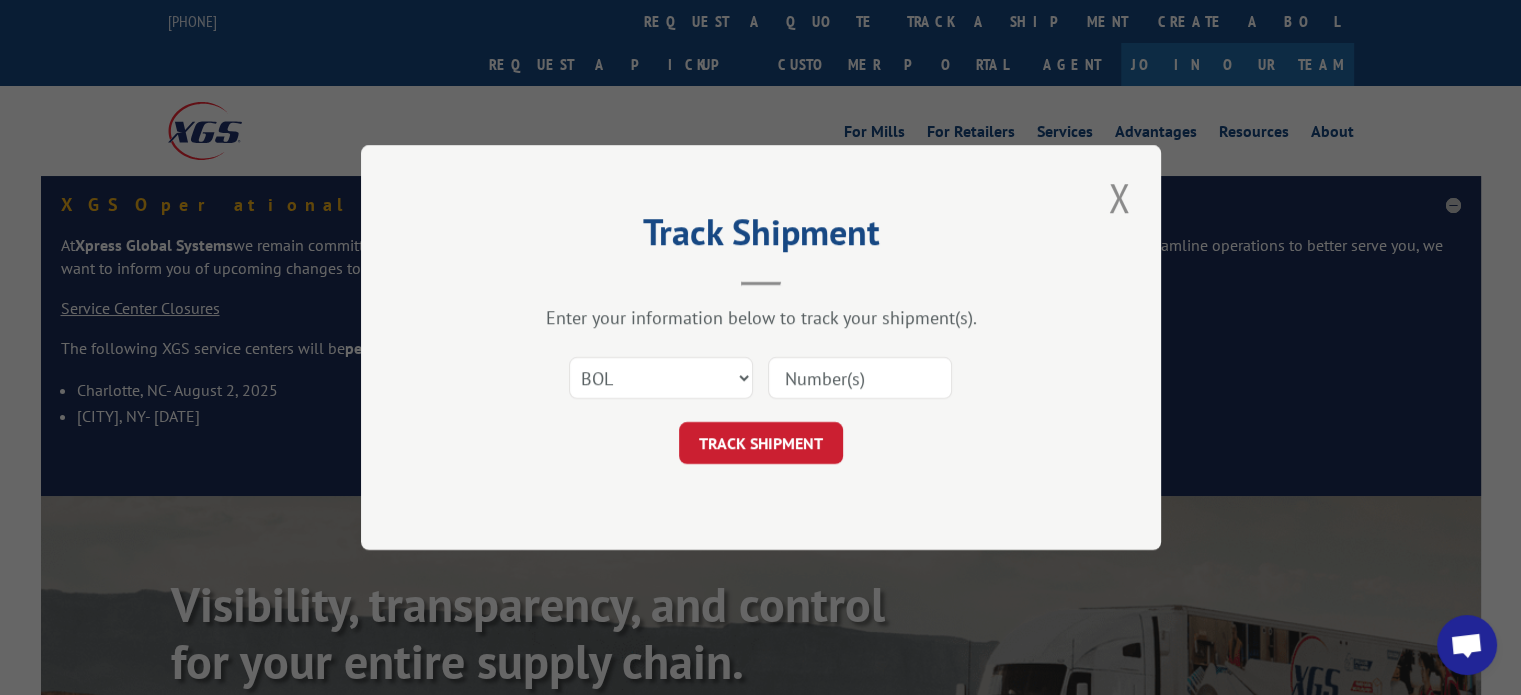 click at bounding box center (860, 378) 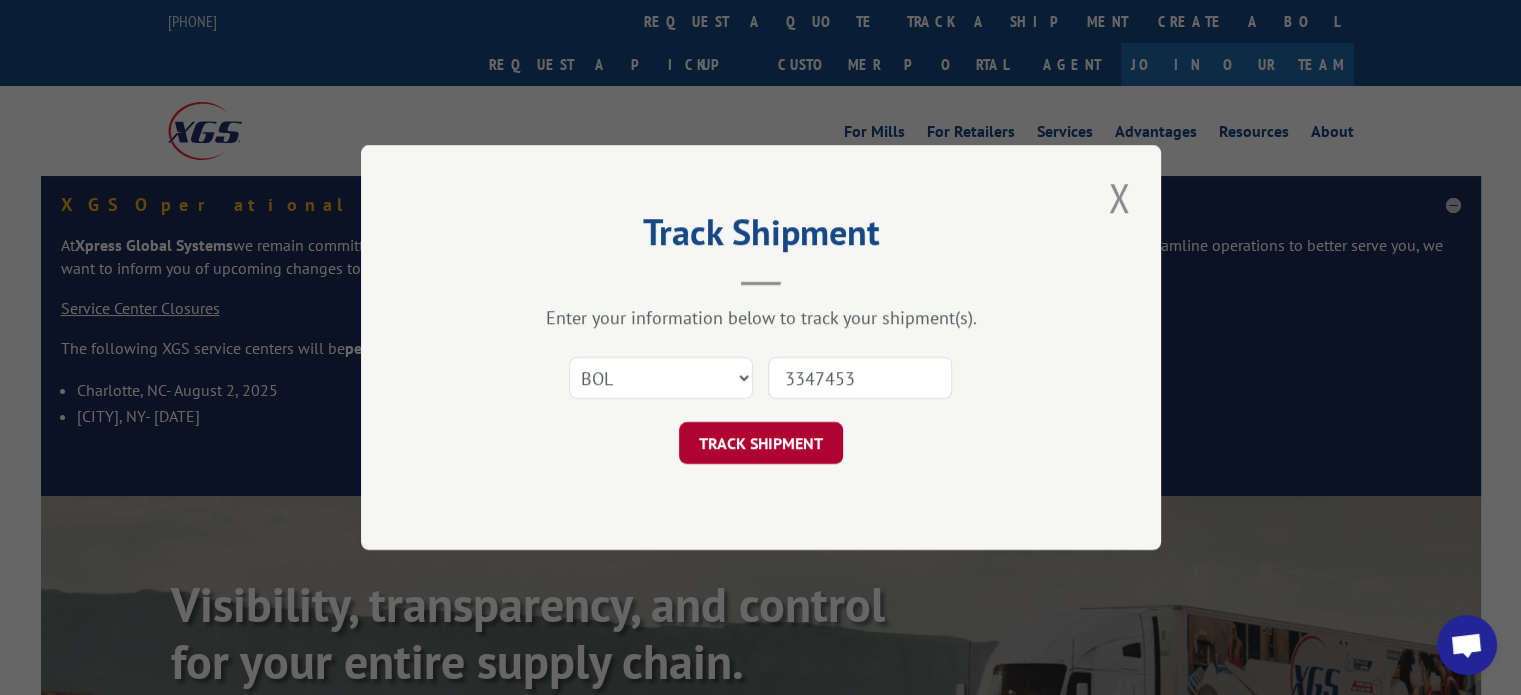type on "3347453" 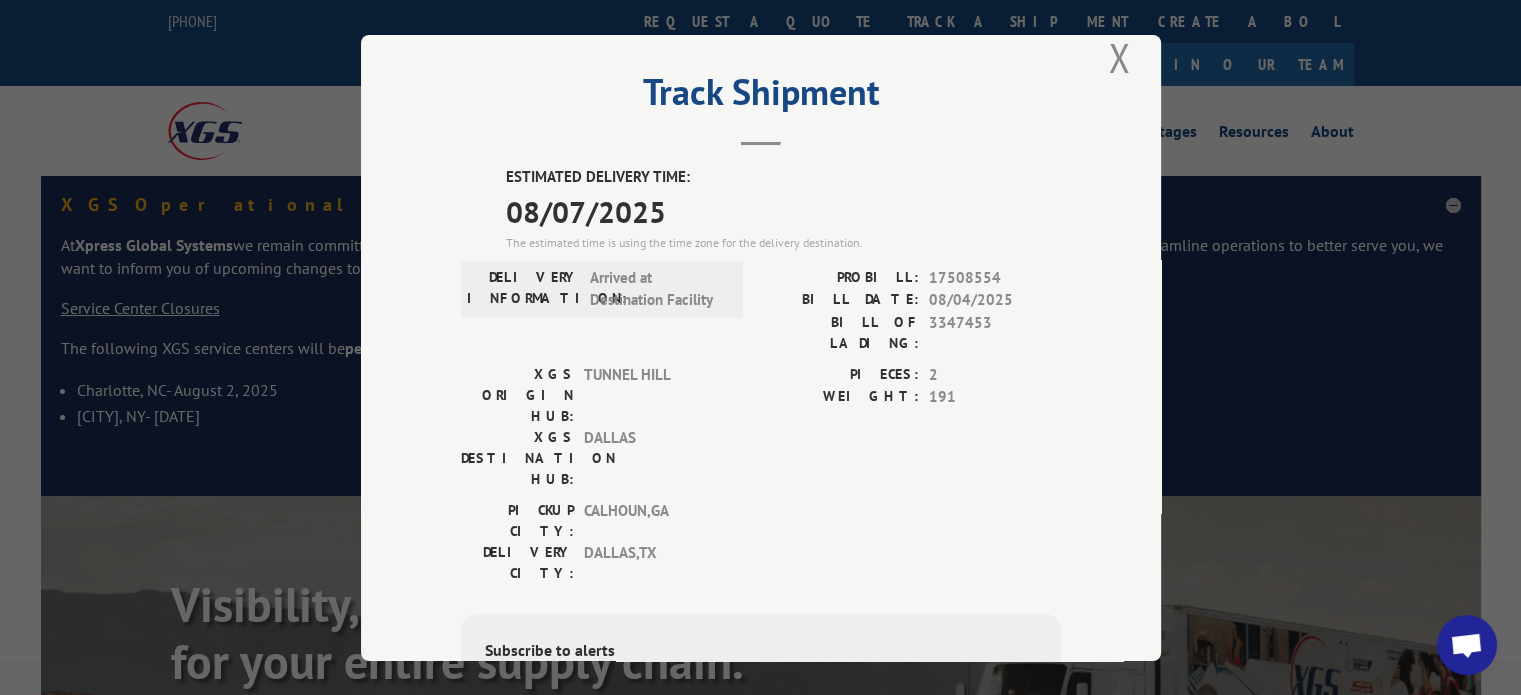 scroll, scrollTop: 28, scrollLeft: 0, axis: vertical 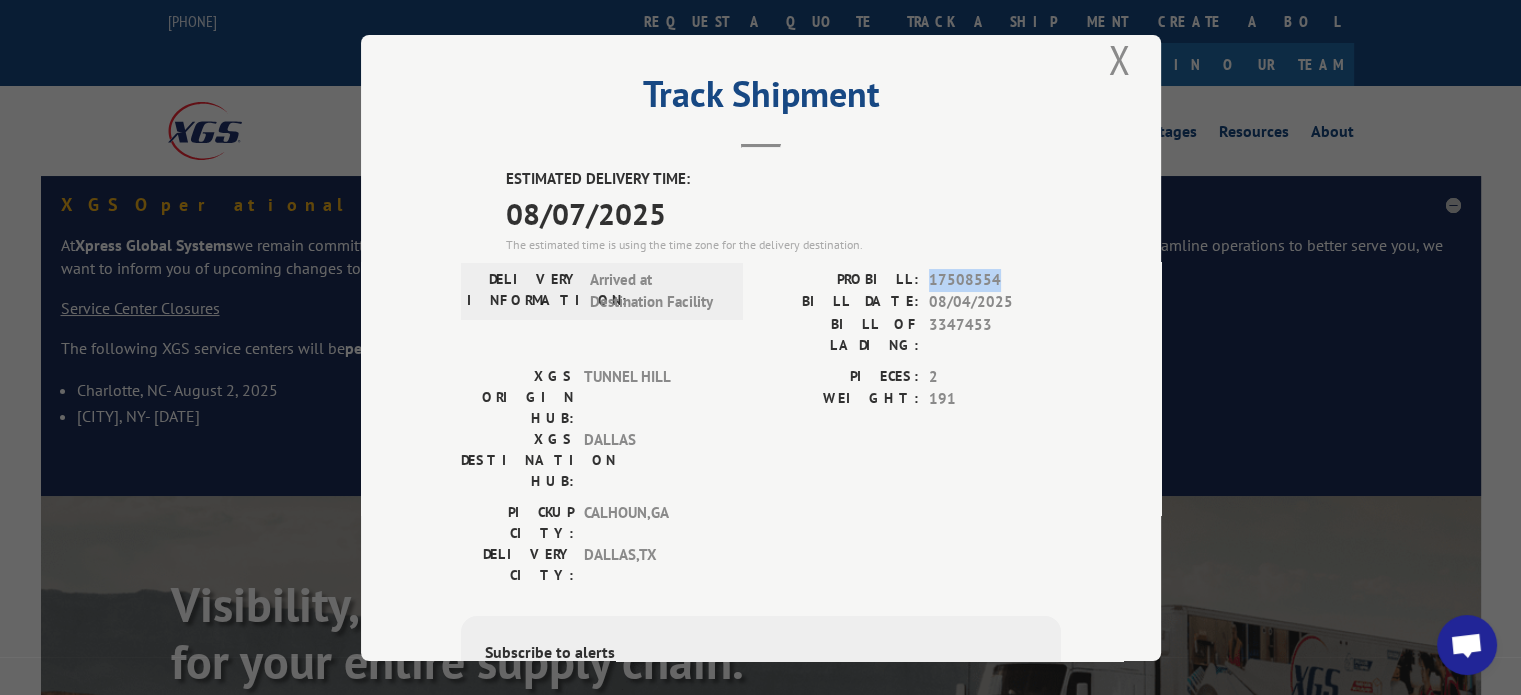 drag, startPoint x: 996, startPoint y: 275, endPoint x: 921, endPoint y: 282, distance: 75.32596 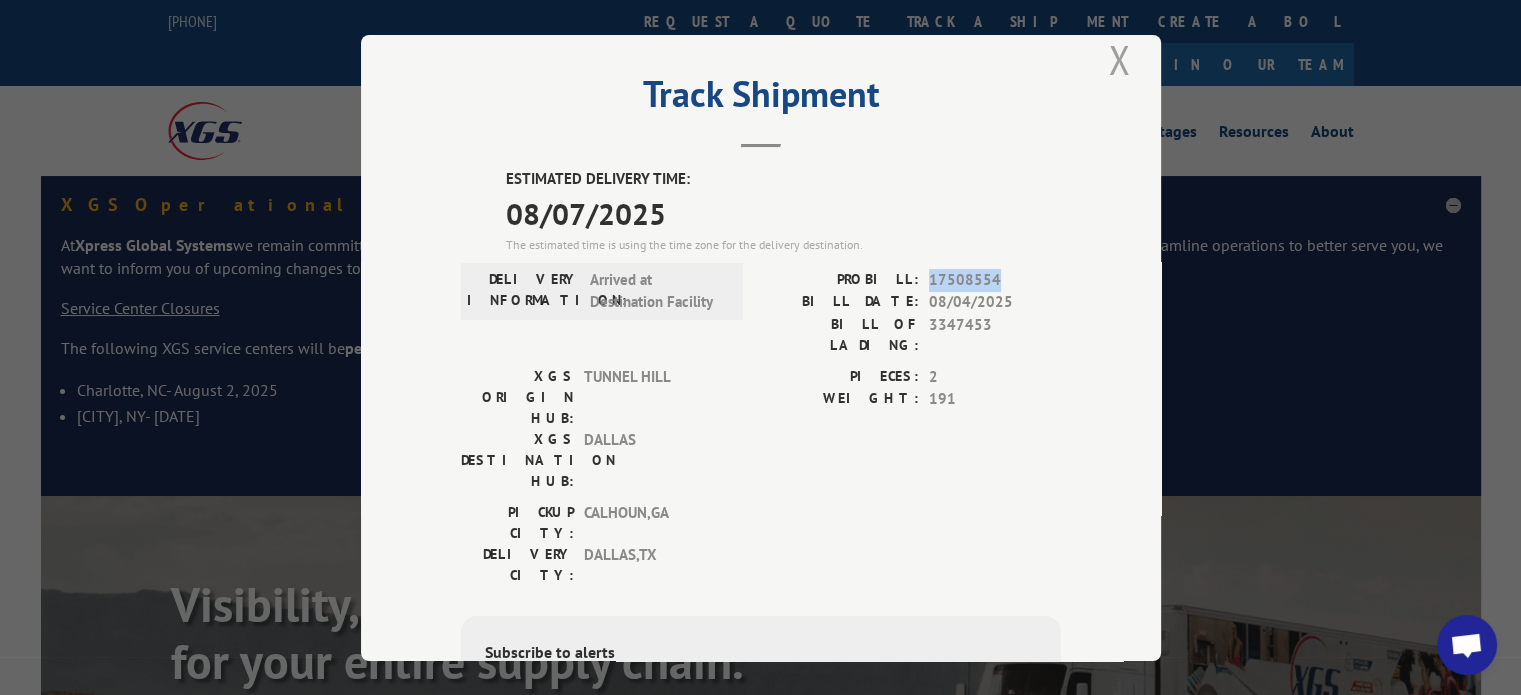 click at bounding box center [1119, 59] 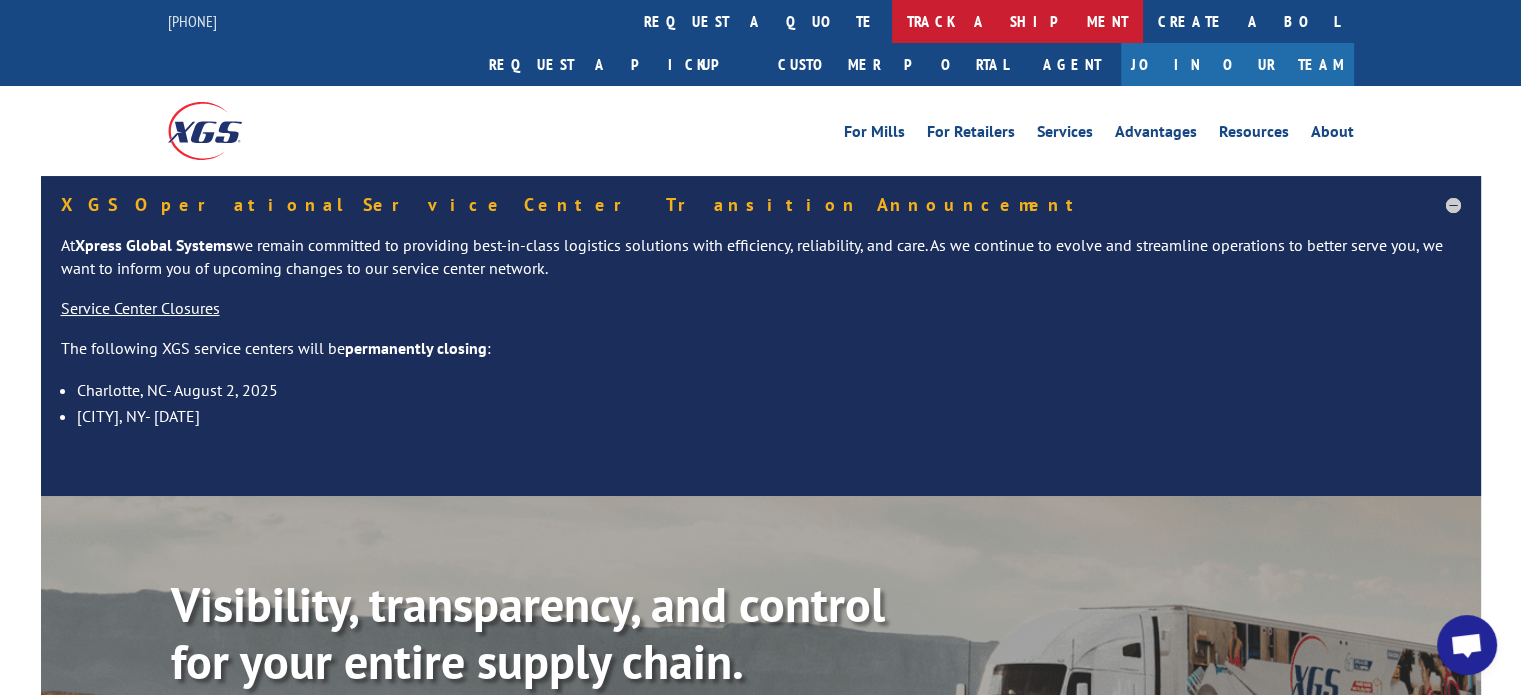 click on "track a shipment" at bounding box center (1017, 21) 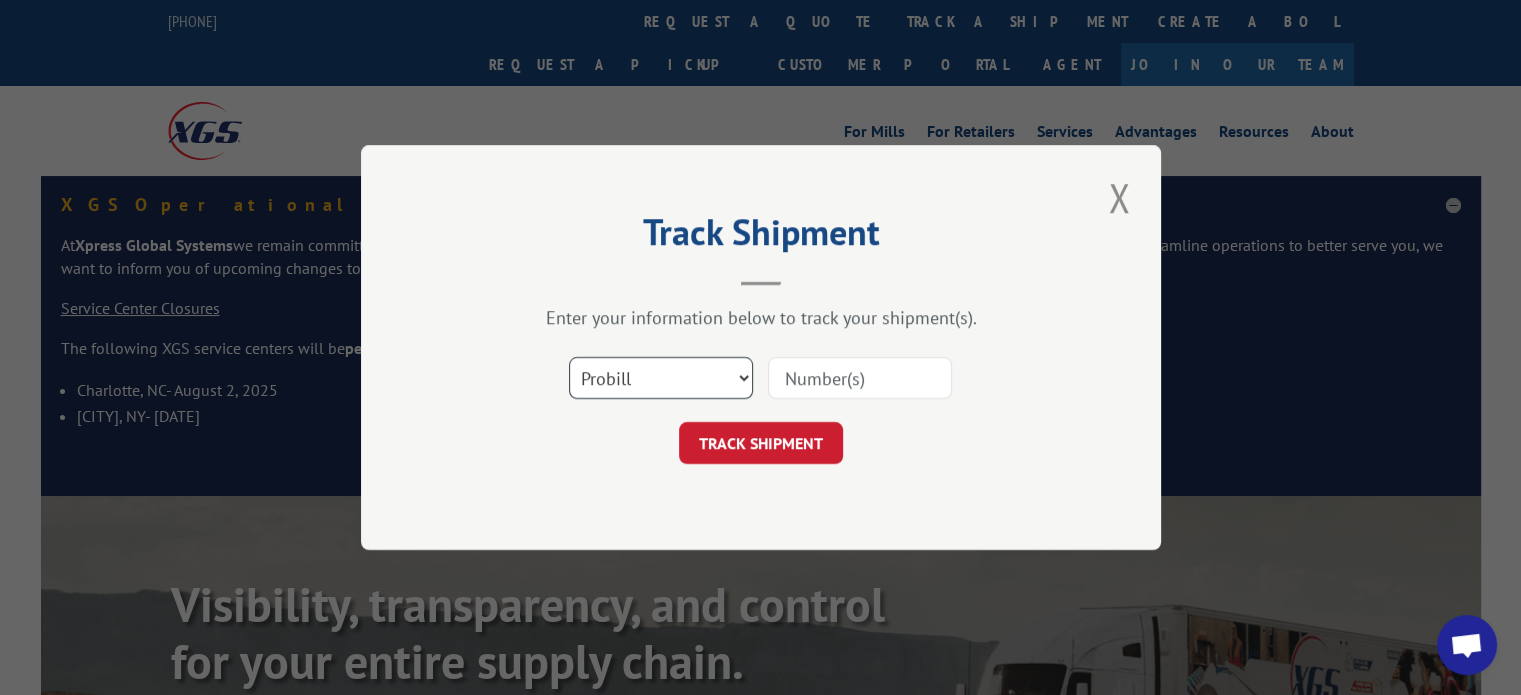 click on "Select category... Probill BOL PO" at bounding box center (661, 378) 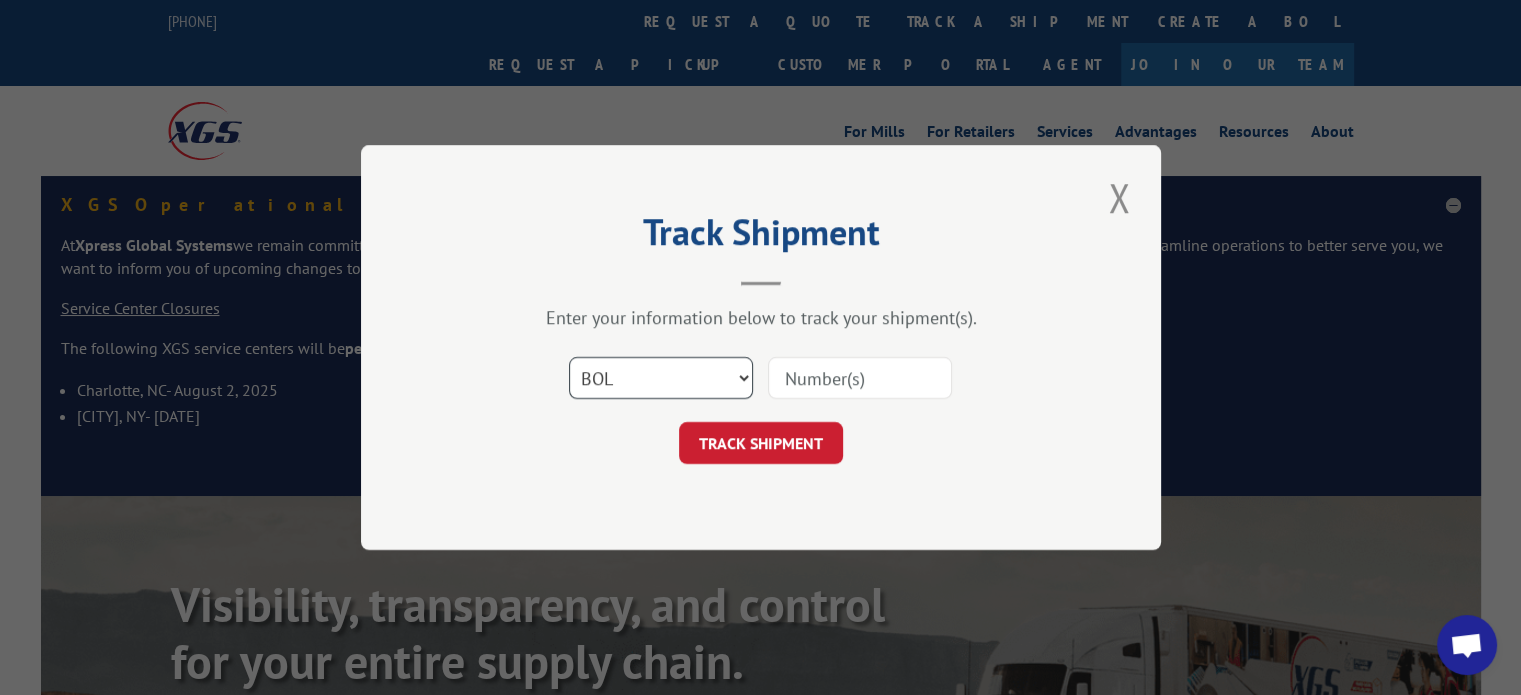 click on "Select category... Probill BOL PO" at bounding box center (661, 378) 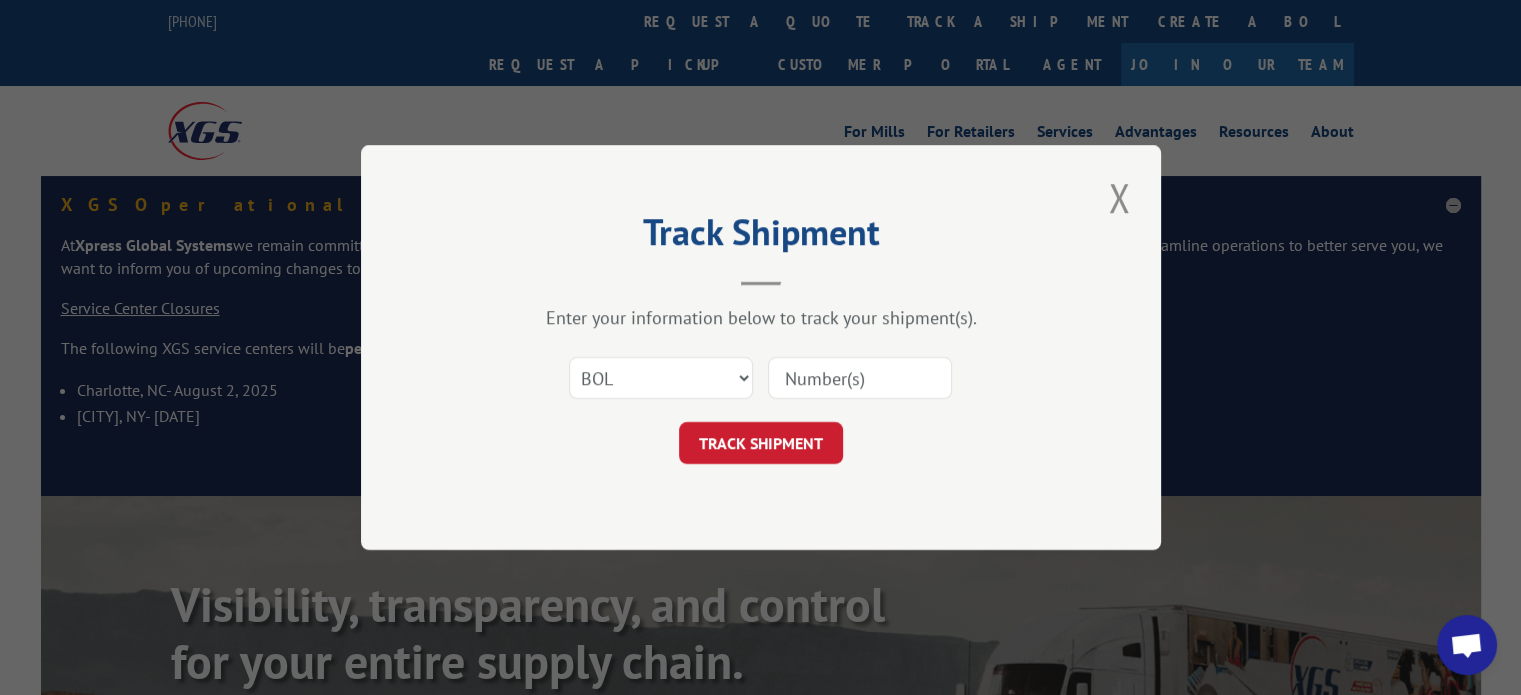 click at bounding box center (860, 378) 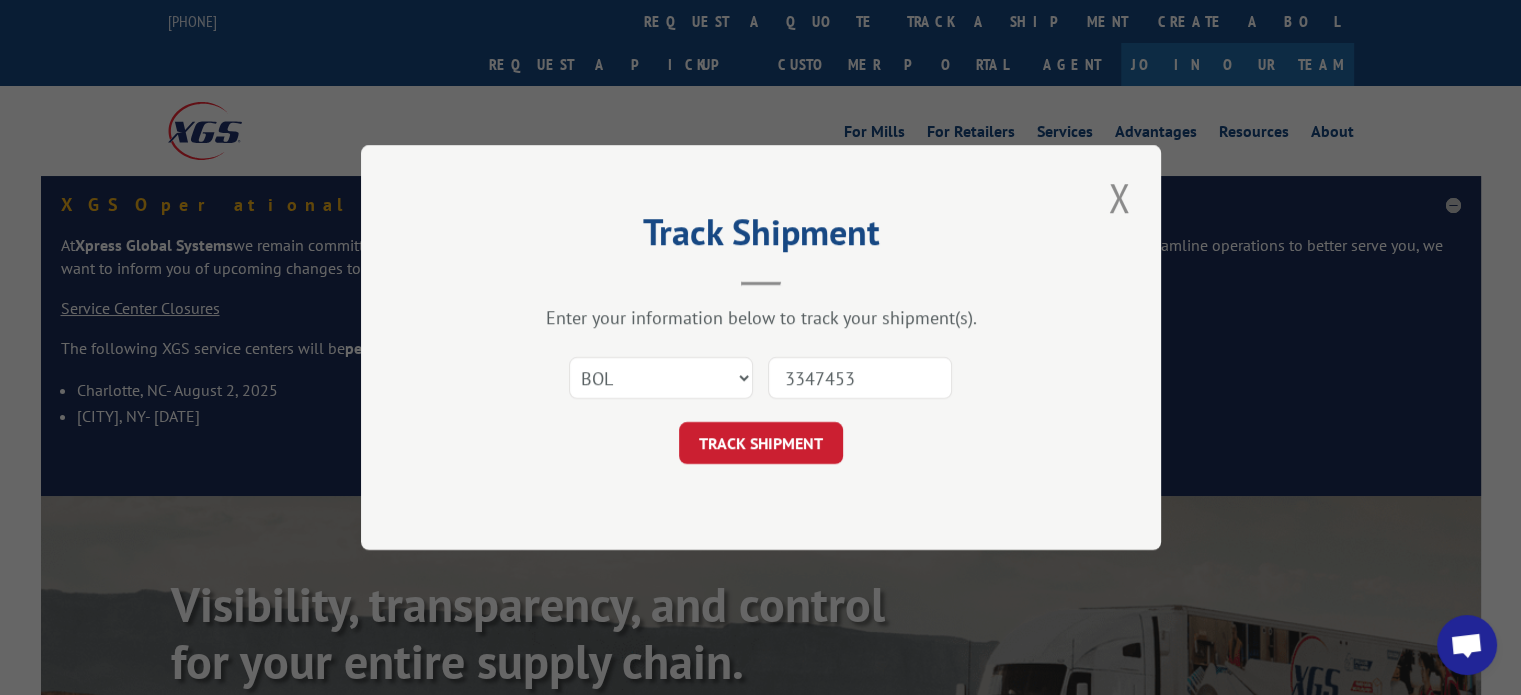 click on "3347453" at bounding box center (860, 378) 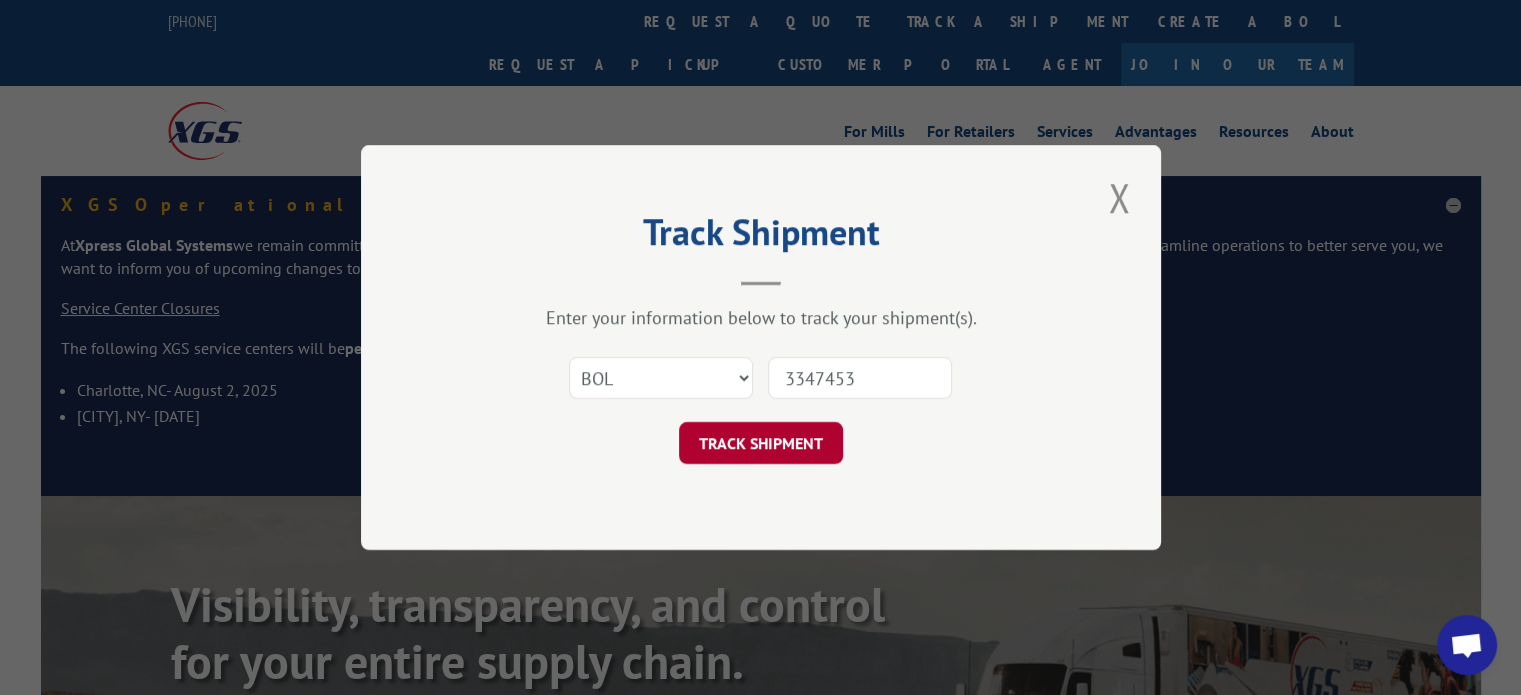 type on "3347453" 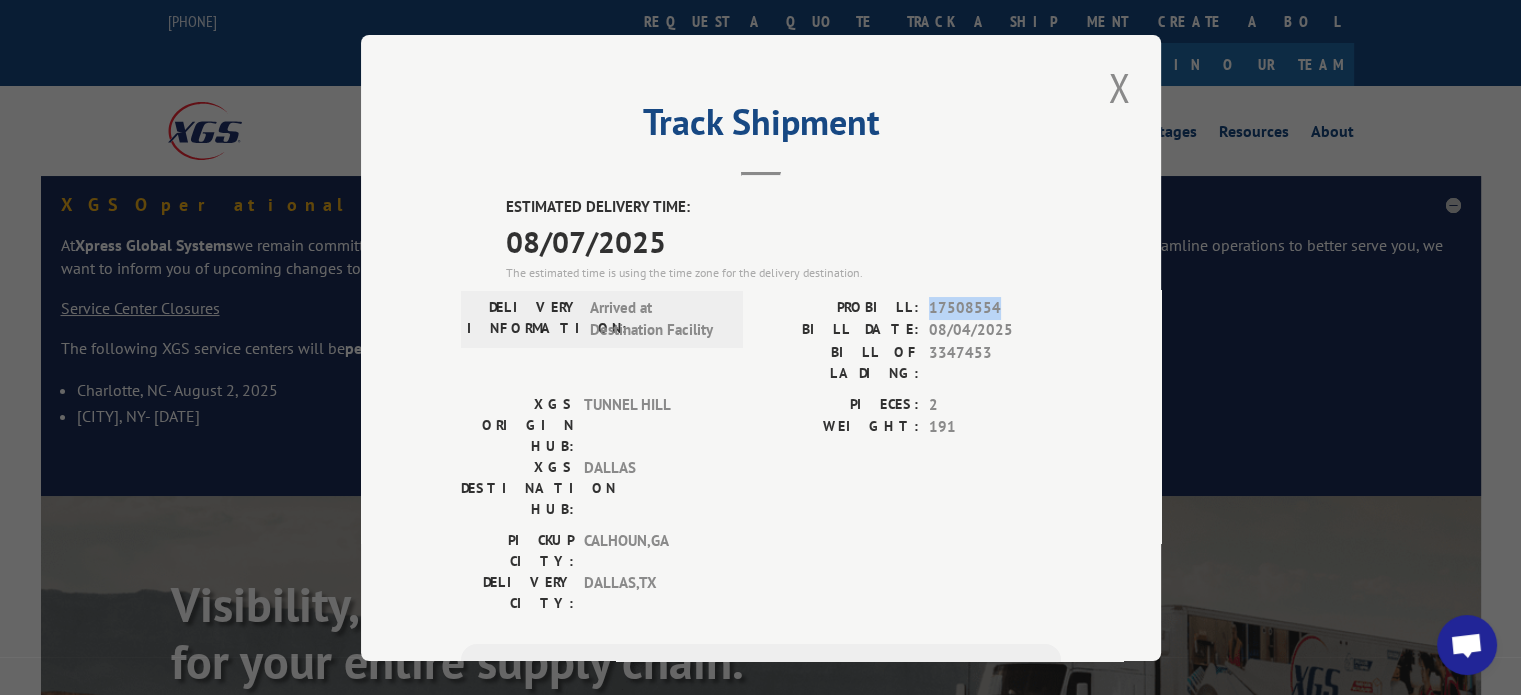drag, startPoint x: 992, startPoint y: 303, endPoint x: 912, endPoint y: 311, distance: 80.399 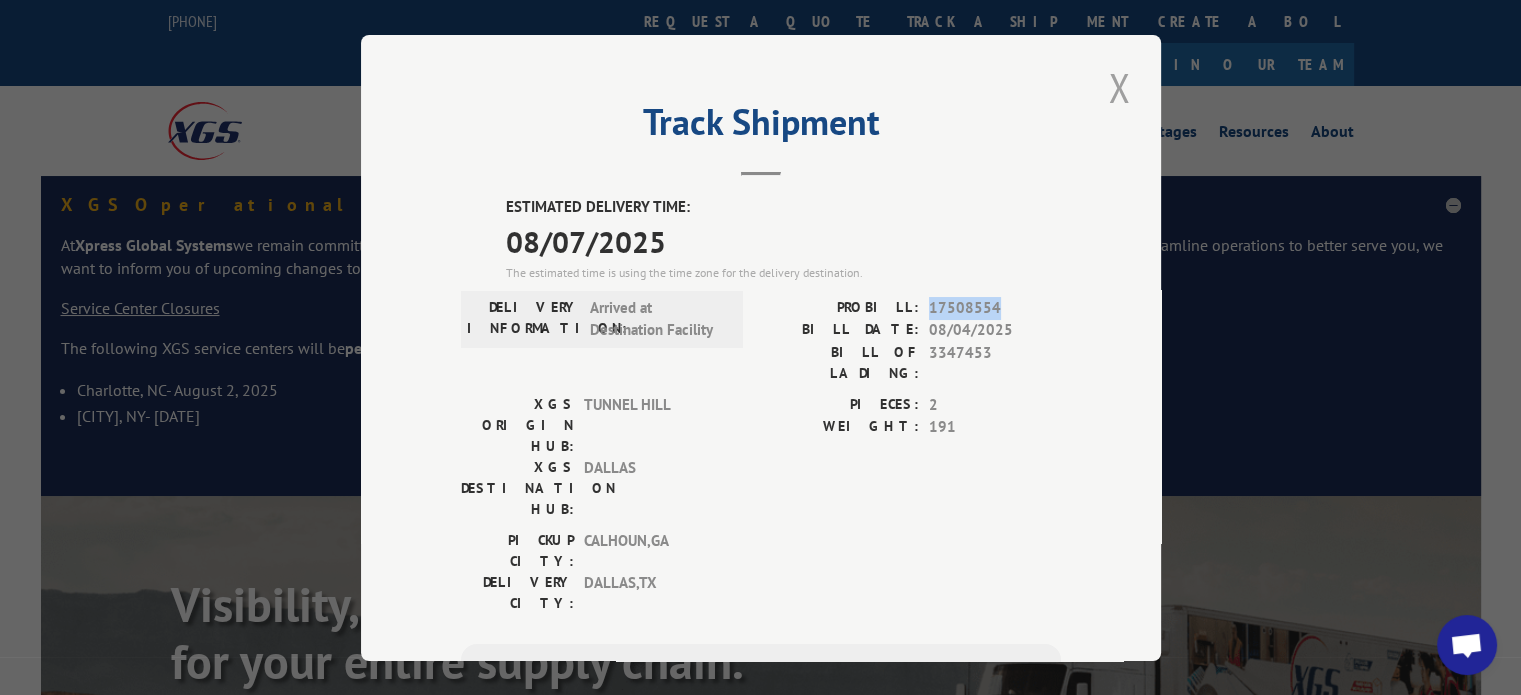 click at bounding box center (1119, 87) 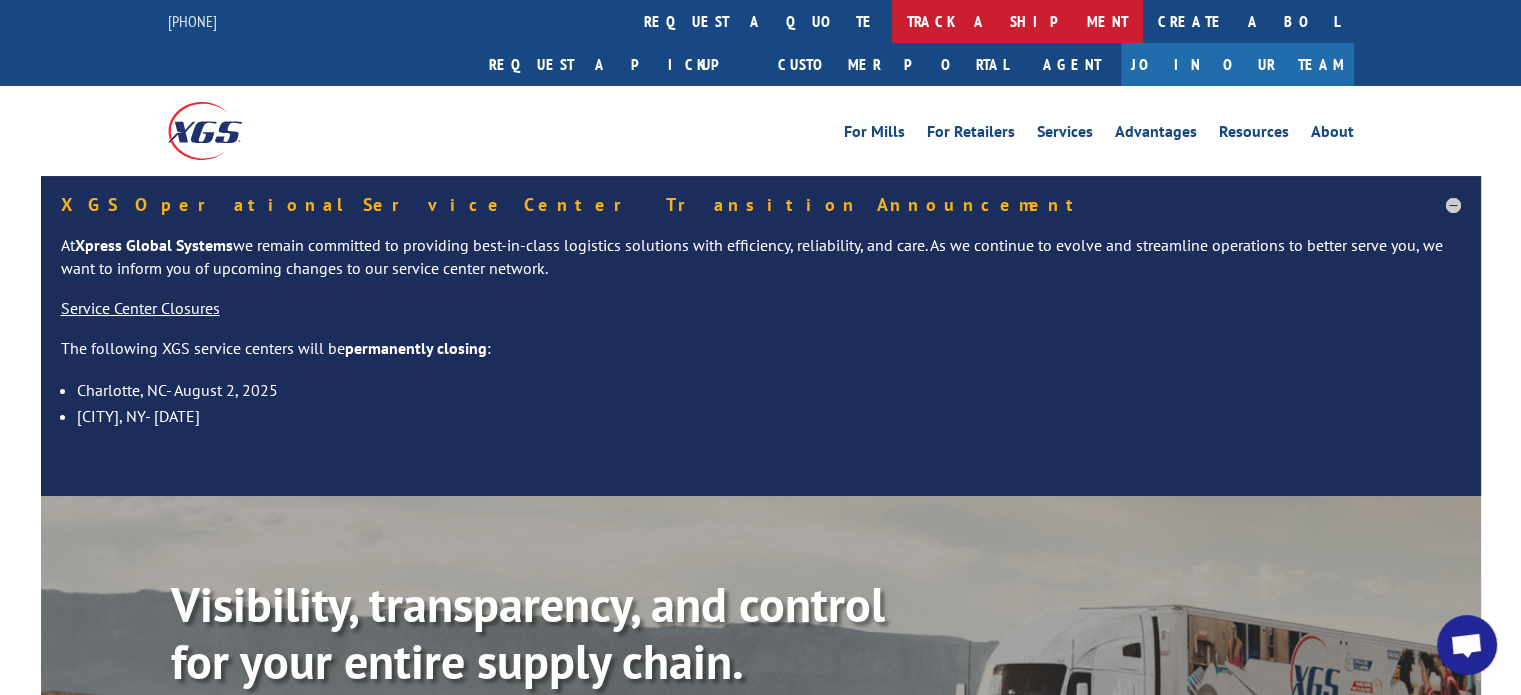click on "track a shipment" at bounding box center [1017, 21] 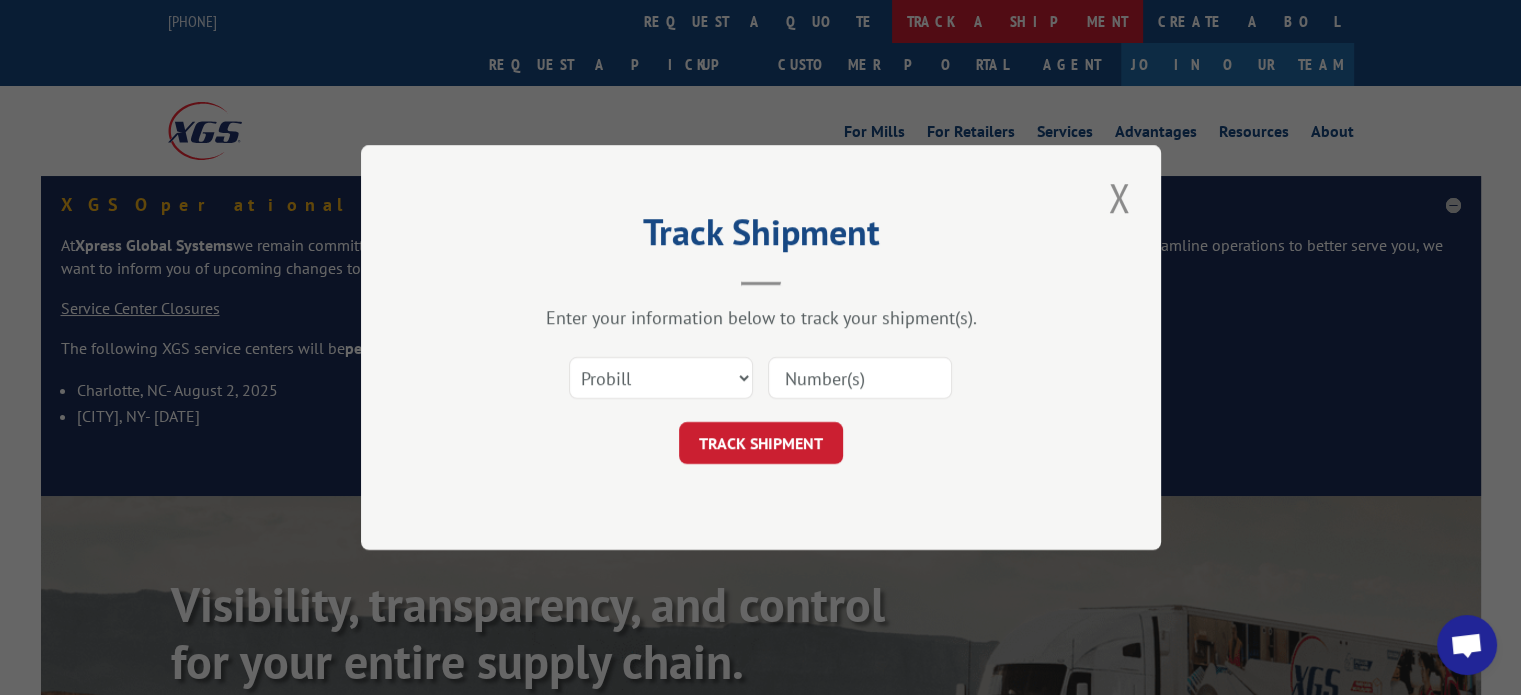 scroll, scrollTop: 0, scrollLeft: 0, axis: both 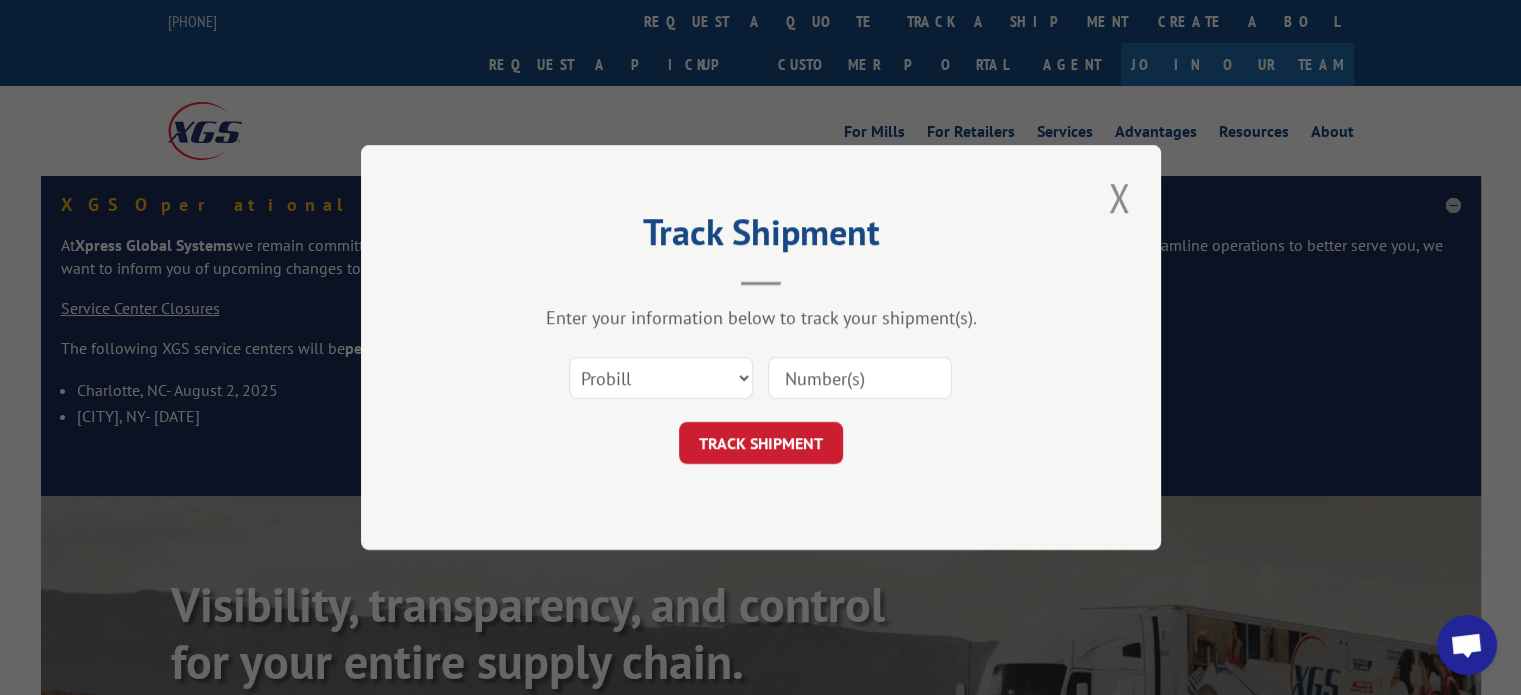 click at bounding box center [860, 378] 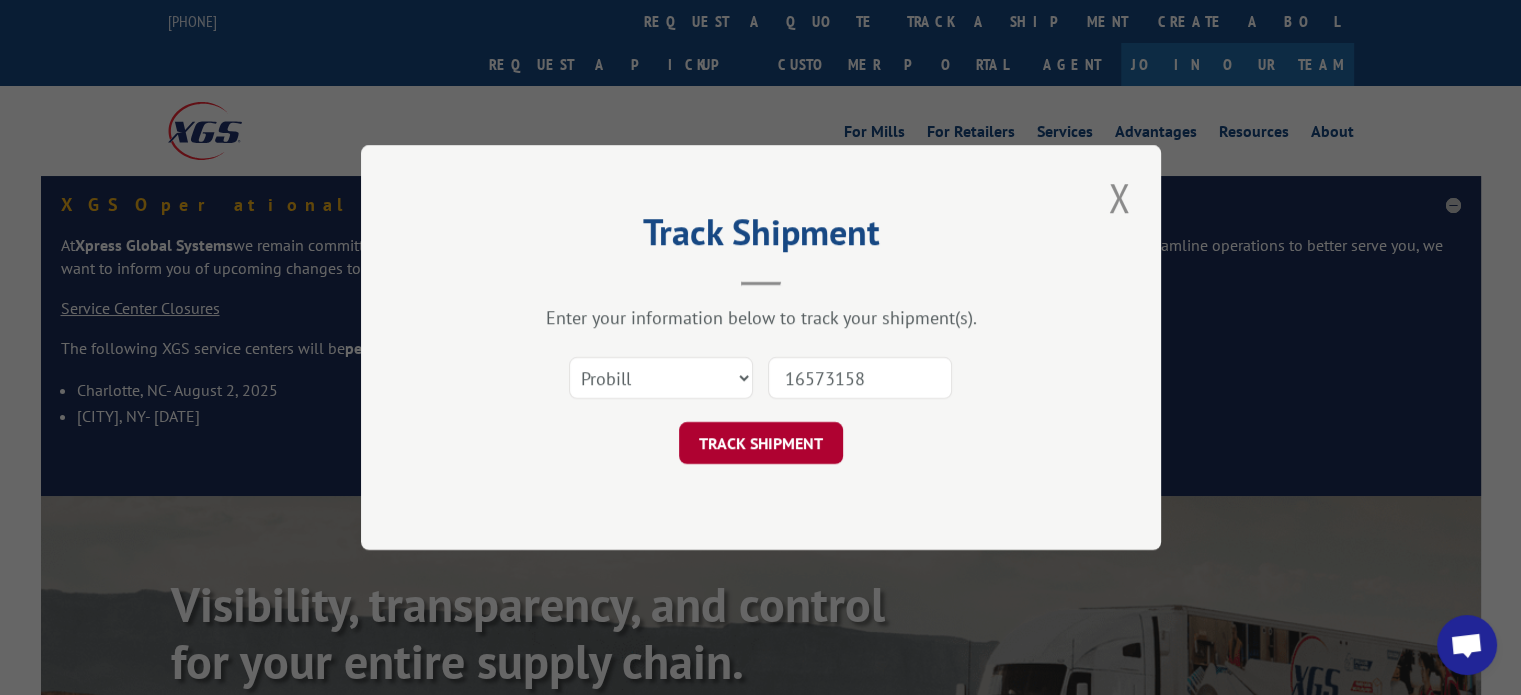 type on "16573158" 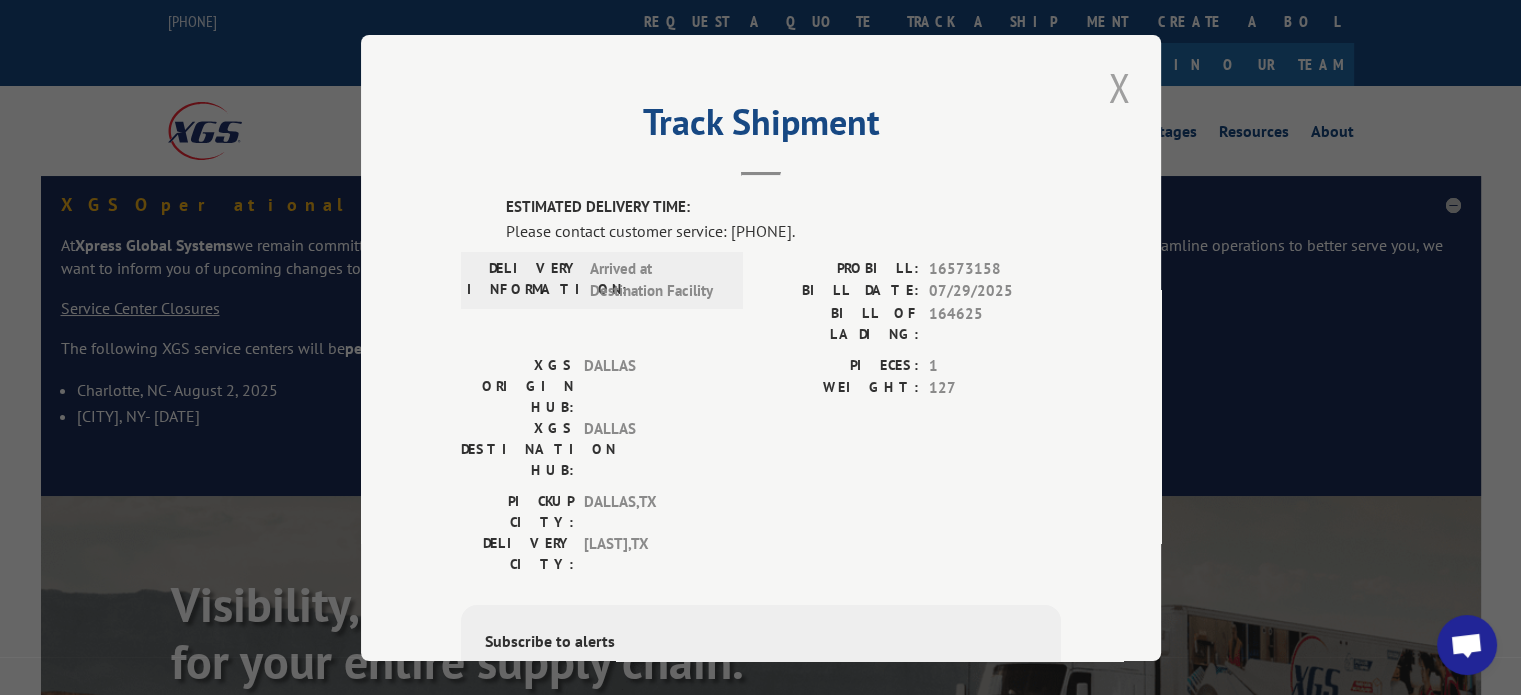 click at bounding box center (1119, 87) 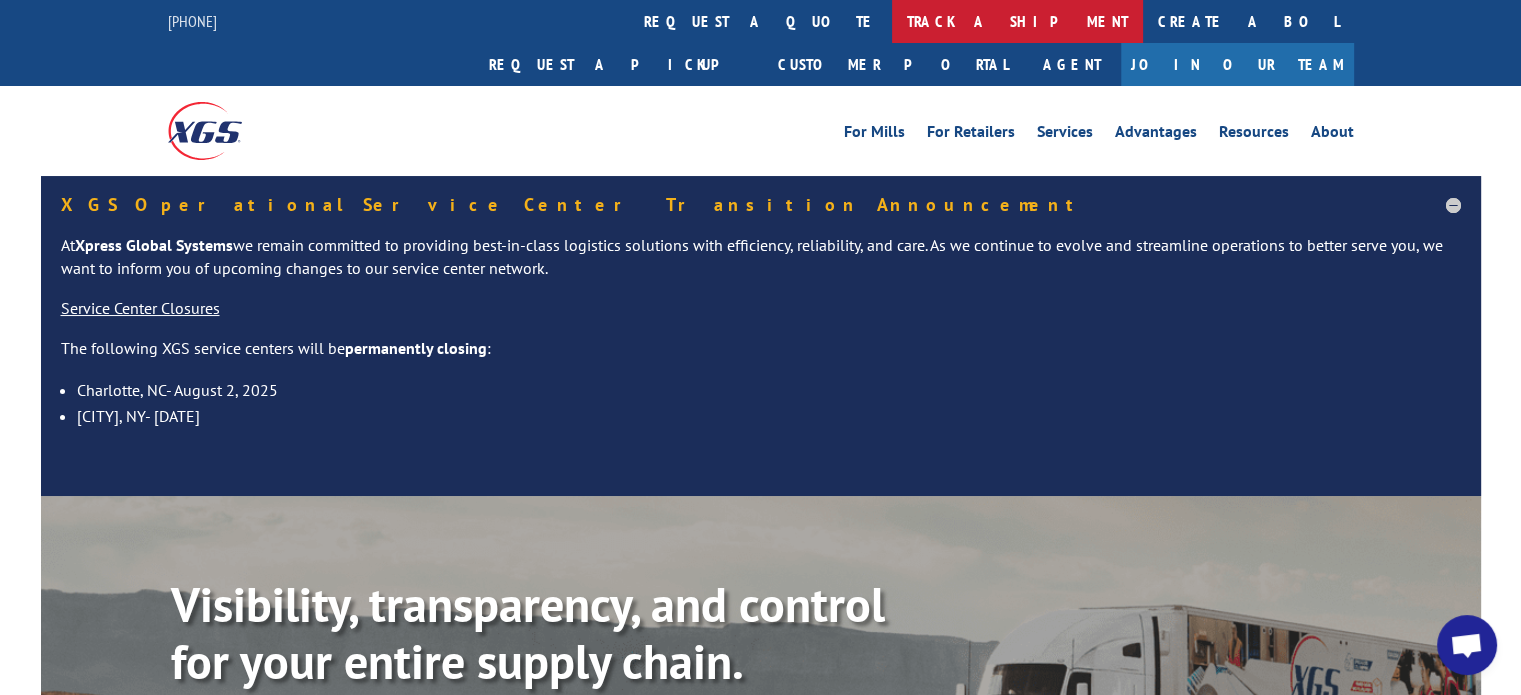 click on "track a shipment" at bounding box center [1017, 21] 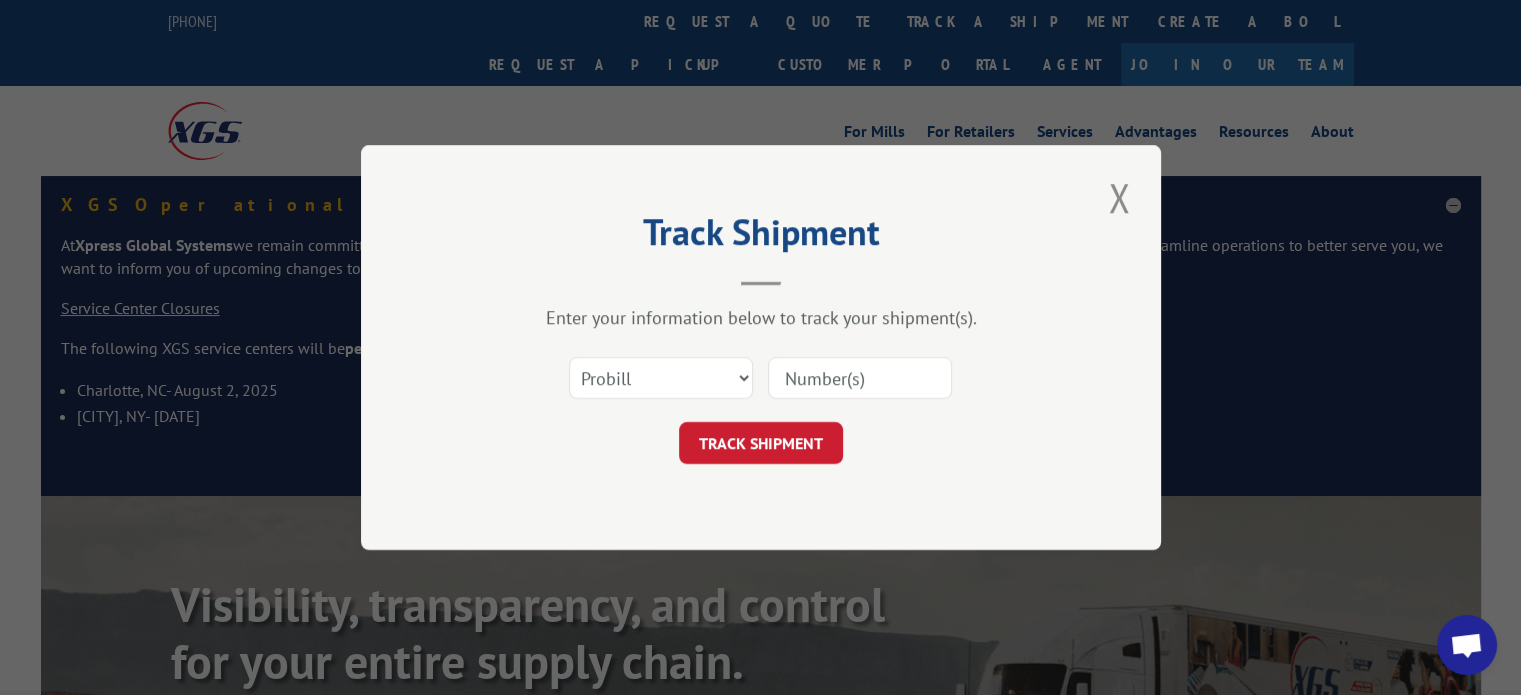 click at bounding box center [860, 378] 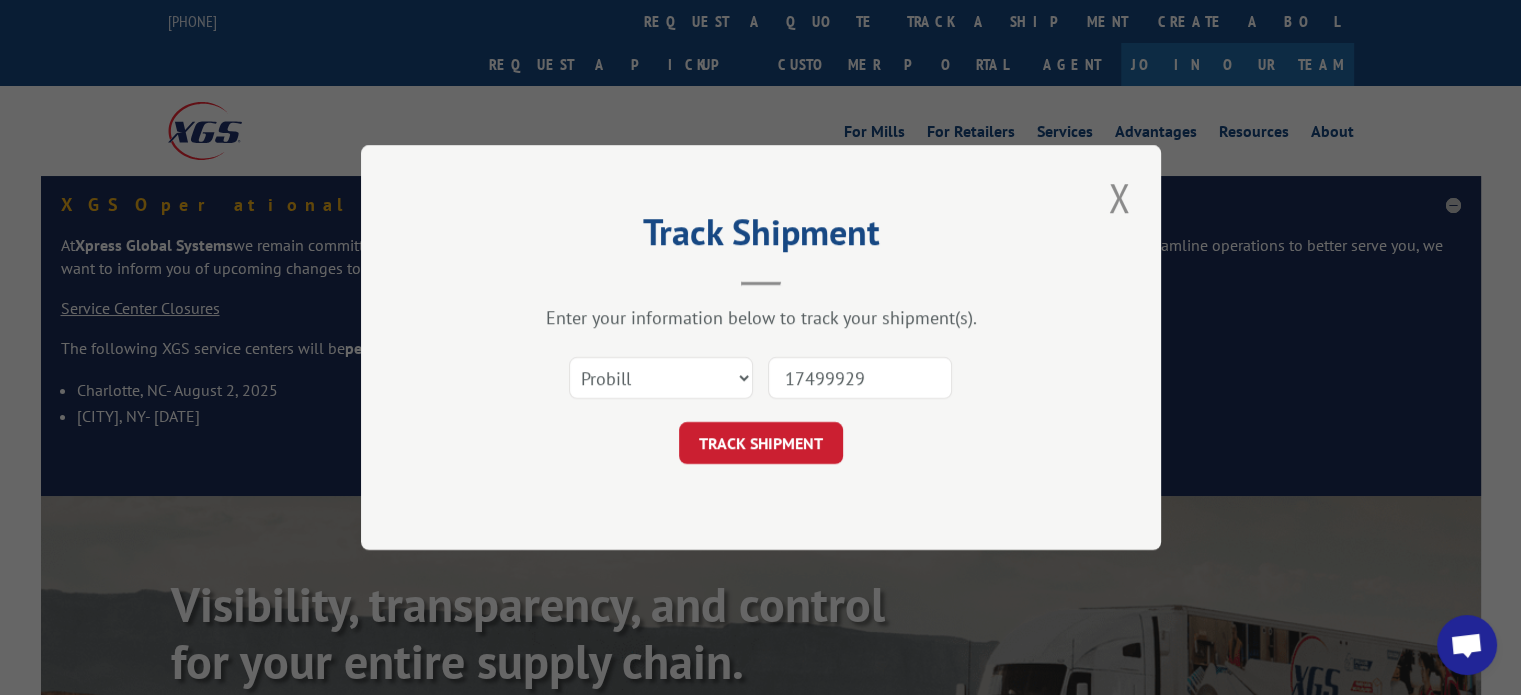 type on "17499929" 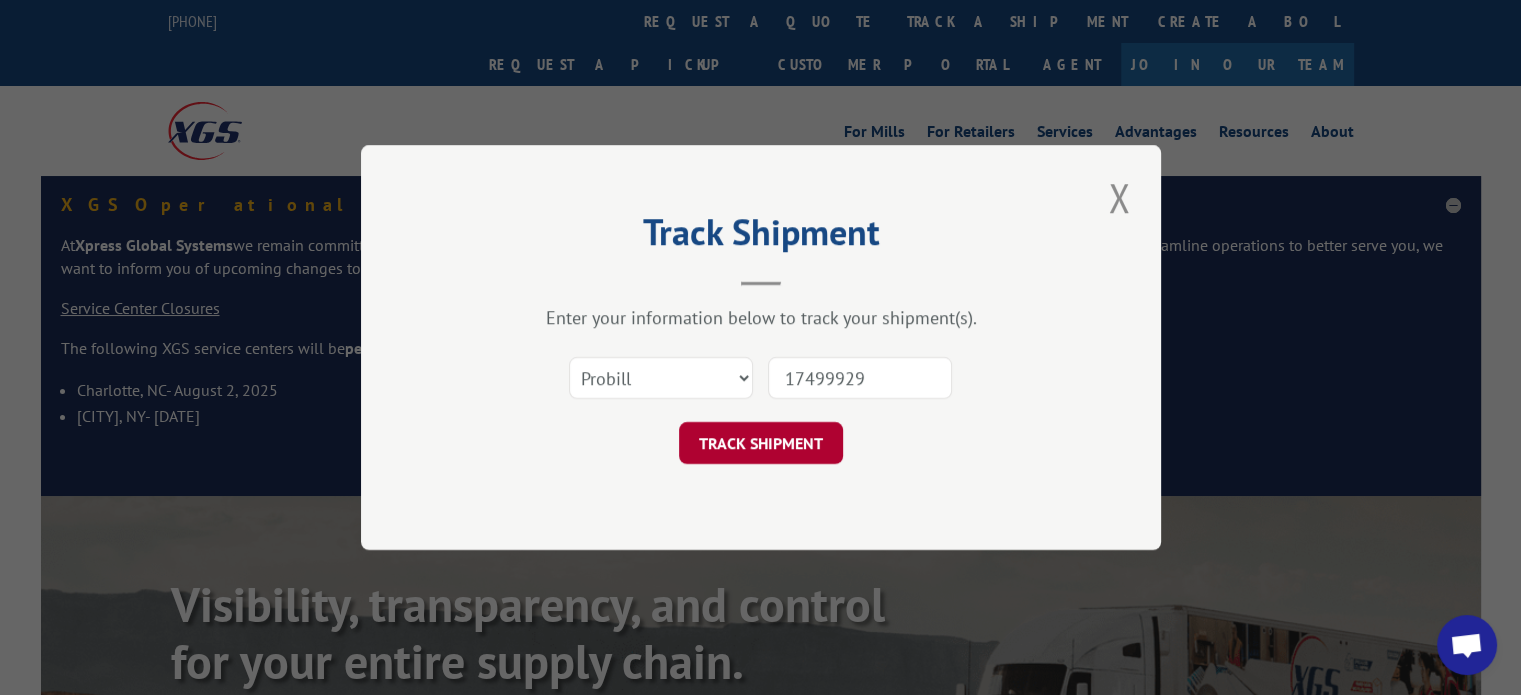 click on "TRACK SHIPMENT" at bounding box center [761, 443] 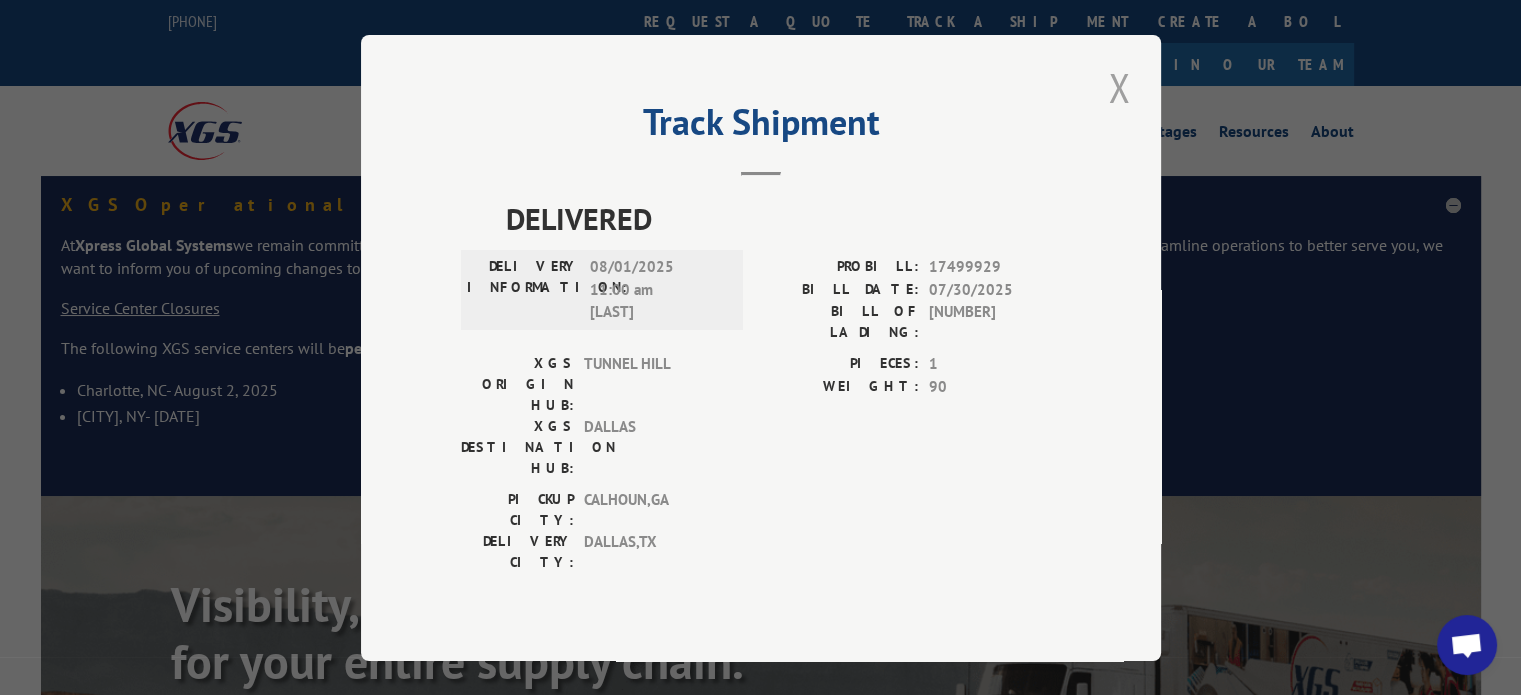 click at bounding box center [1119, 87] 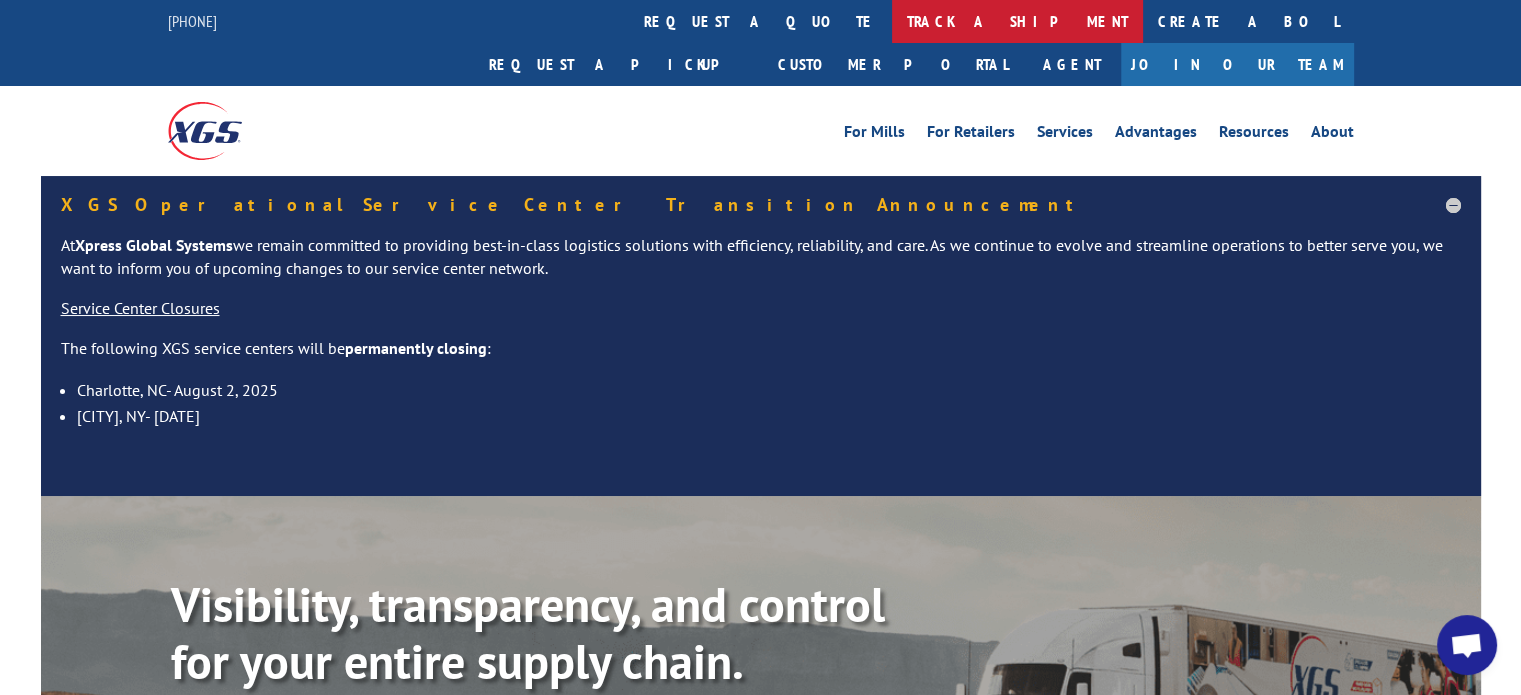 click on "track a shipment" at bounding box center (1017, 21) 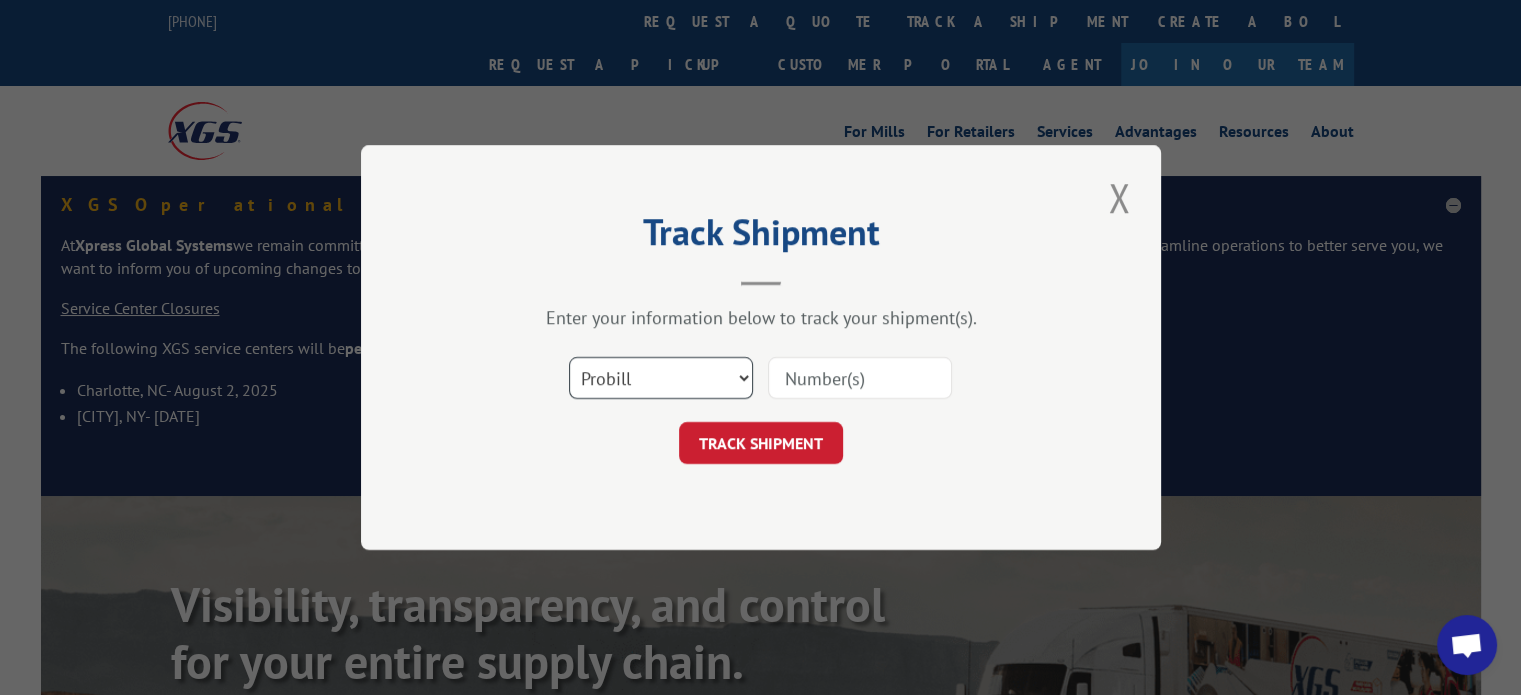 click on "Select category... Probill BOL PO" at bounding box center [661, 378] 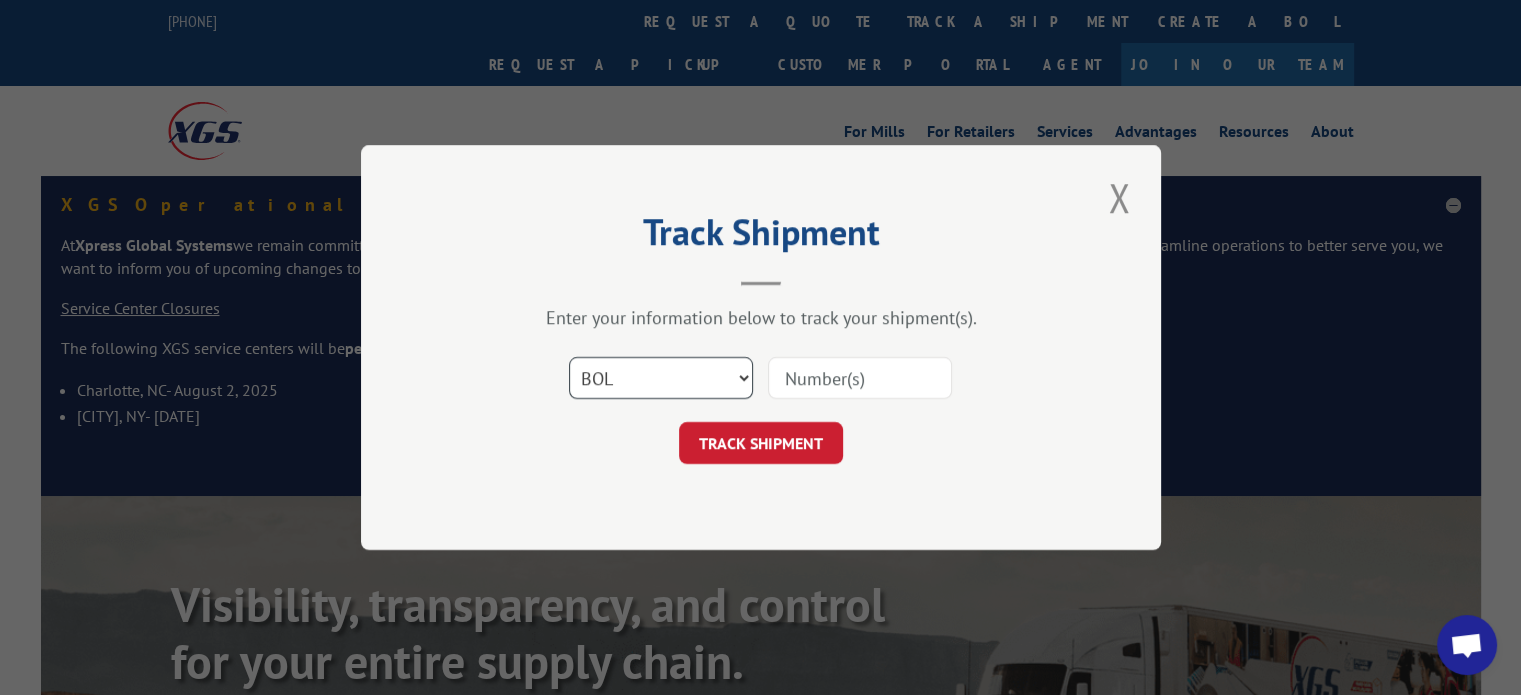 click on "Select category... Probill BOL PO" at bounding box center [661, 378] 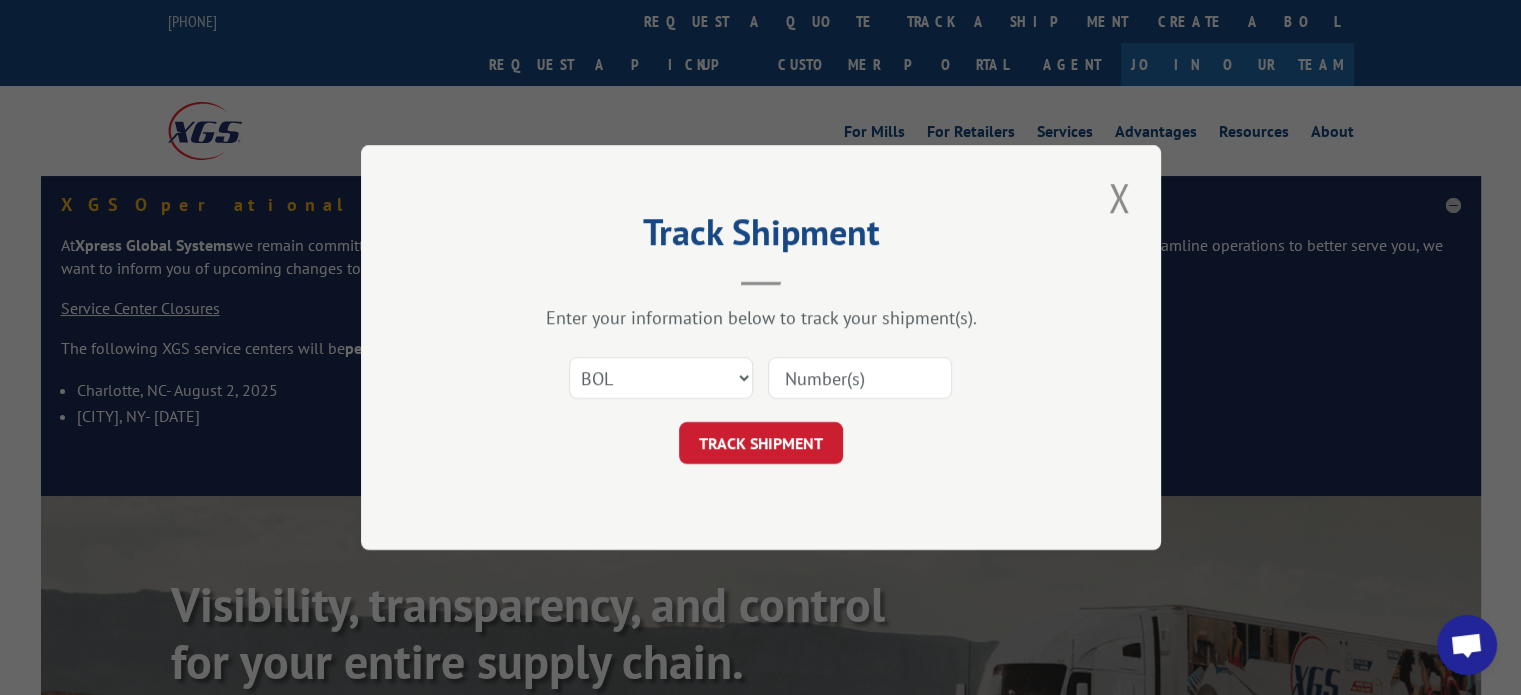 click at bounding box center [860, 378] 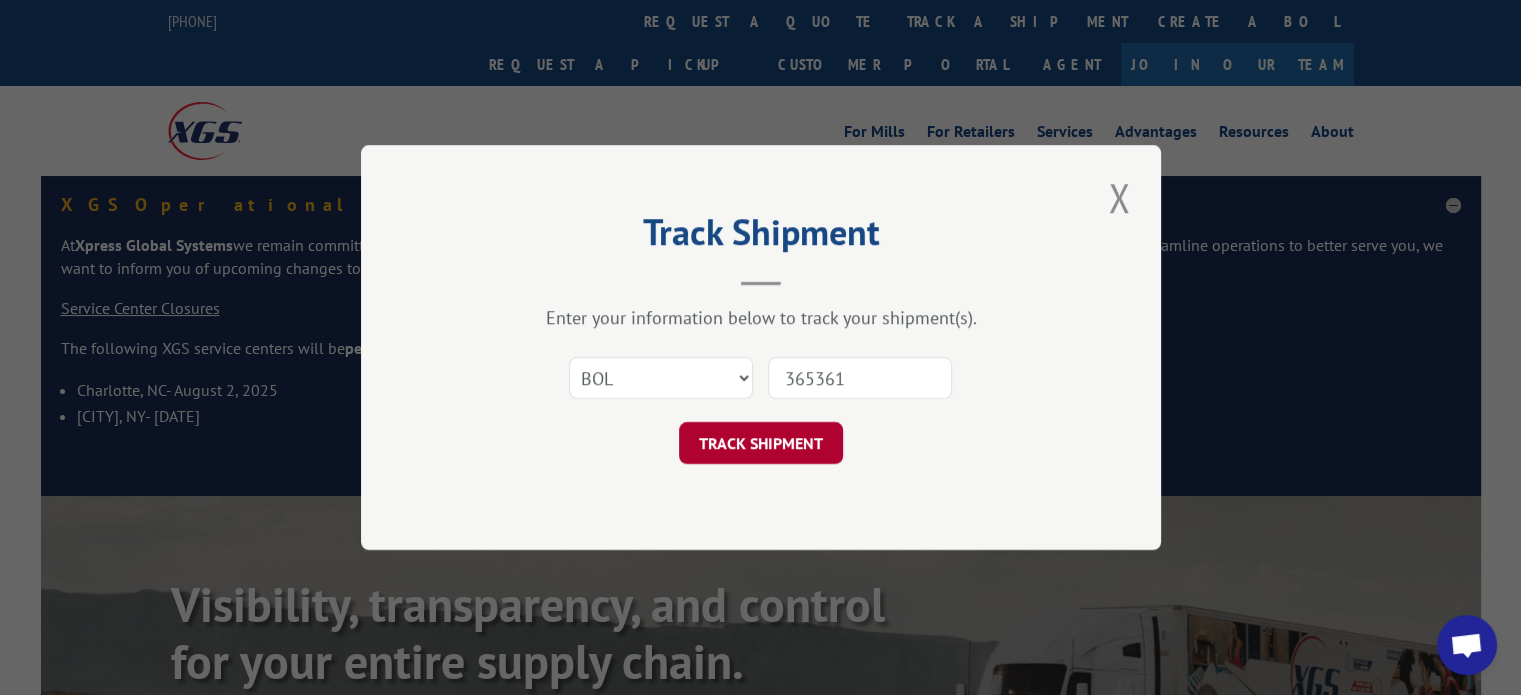 type on "365361" 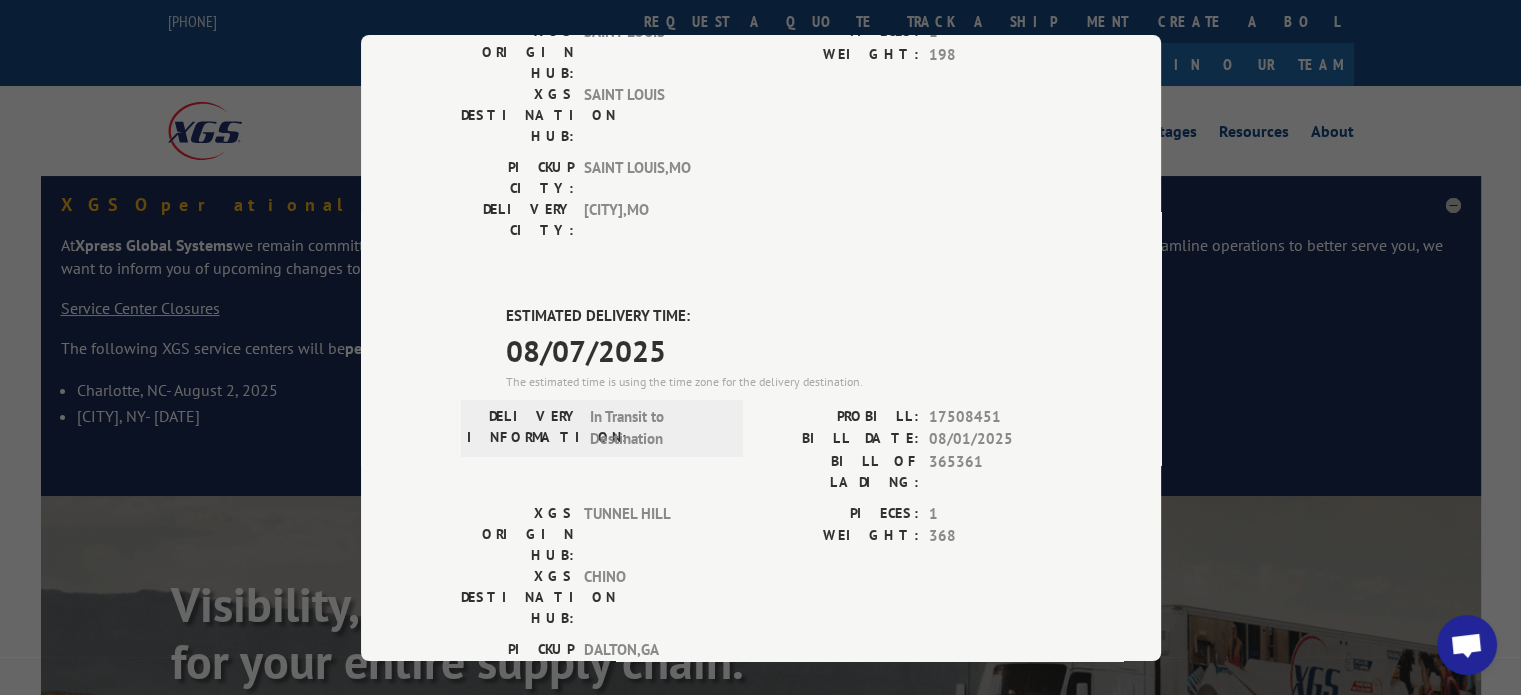 scroll, scrollTop: 331, scrollLeft: 0, axis: vertical 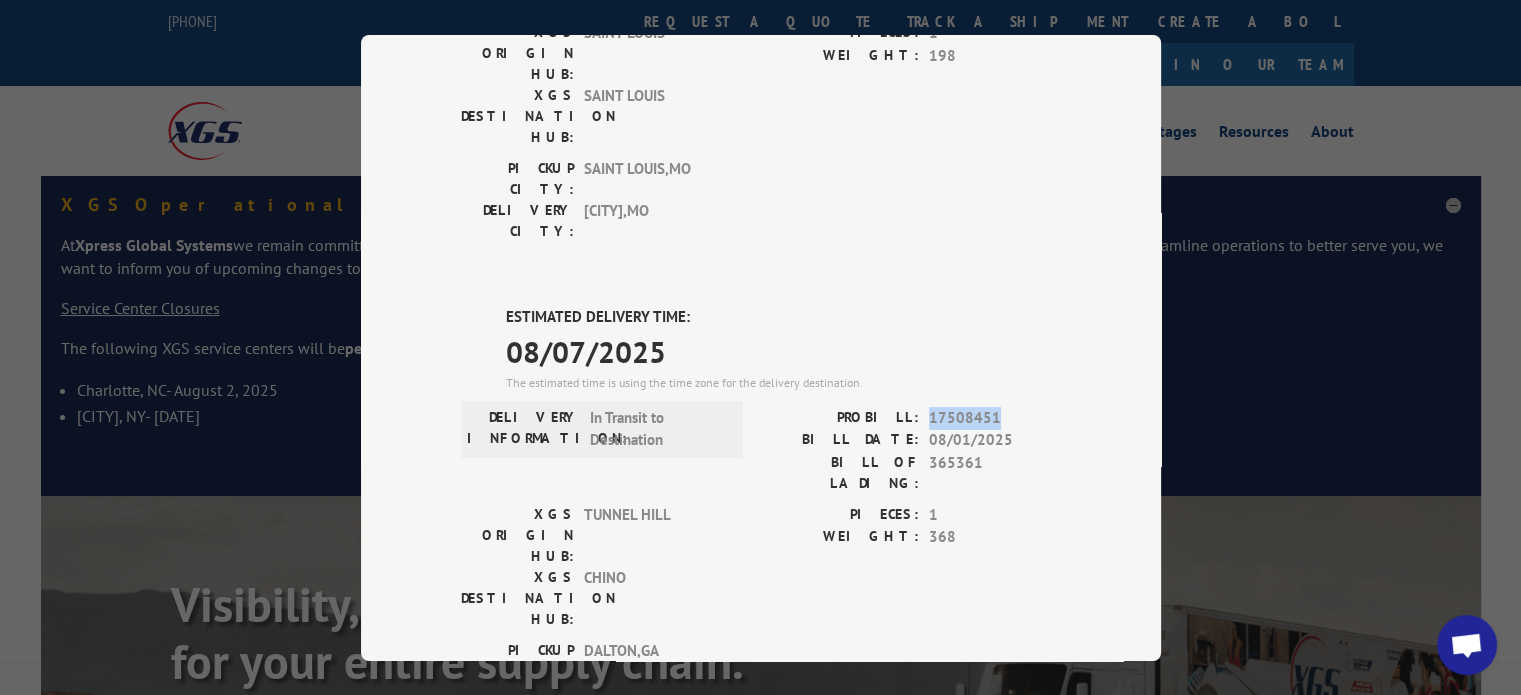 drag, startPoint x: 993, startPoint y: 300, endPoint x: 917, endPoint y: 301, distance: 76.00658 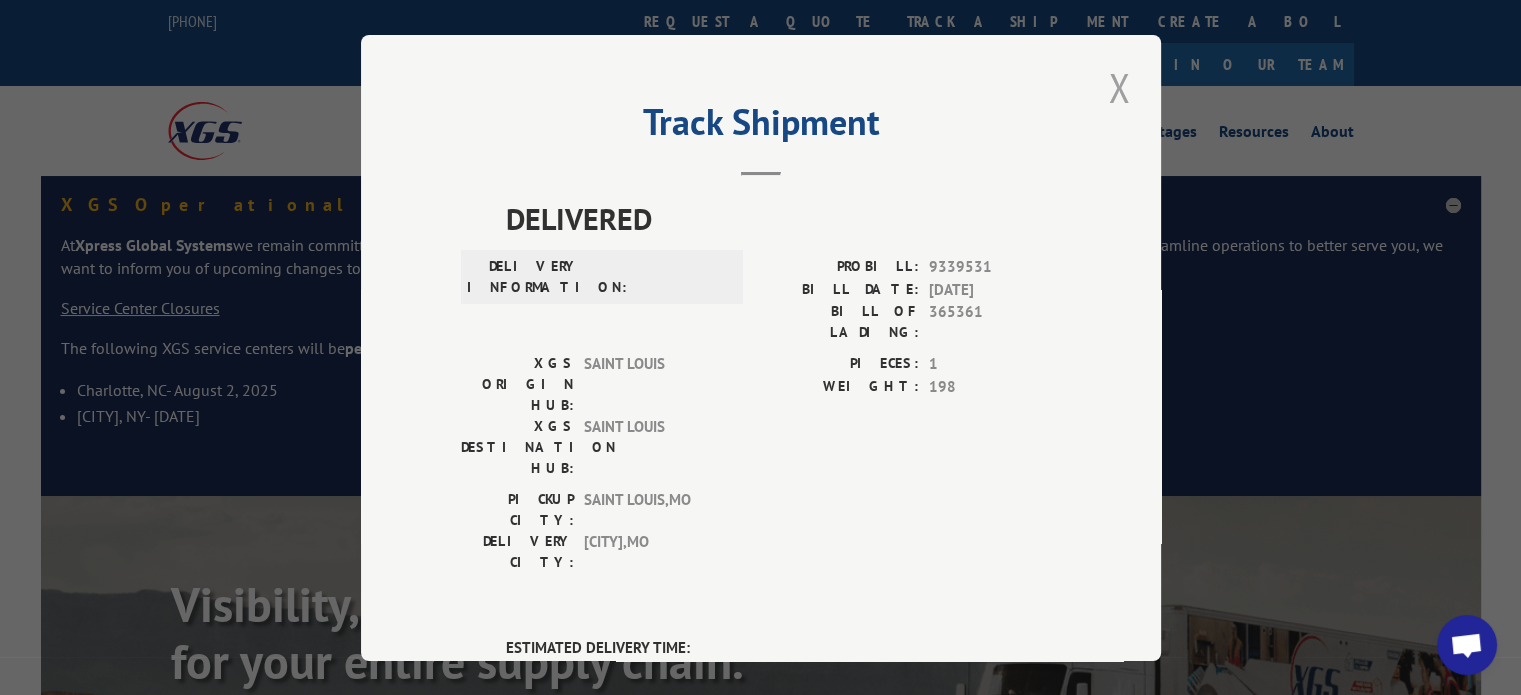 click at bounding box center [1119, 87] 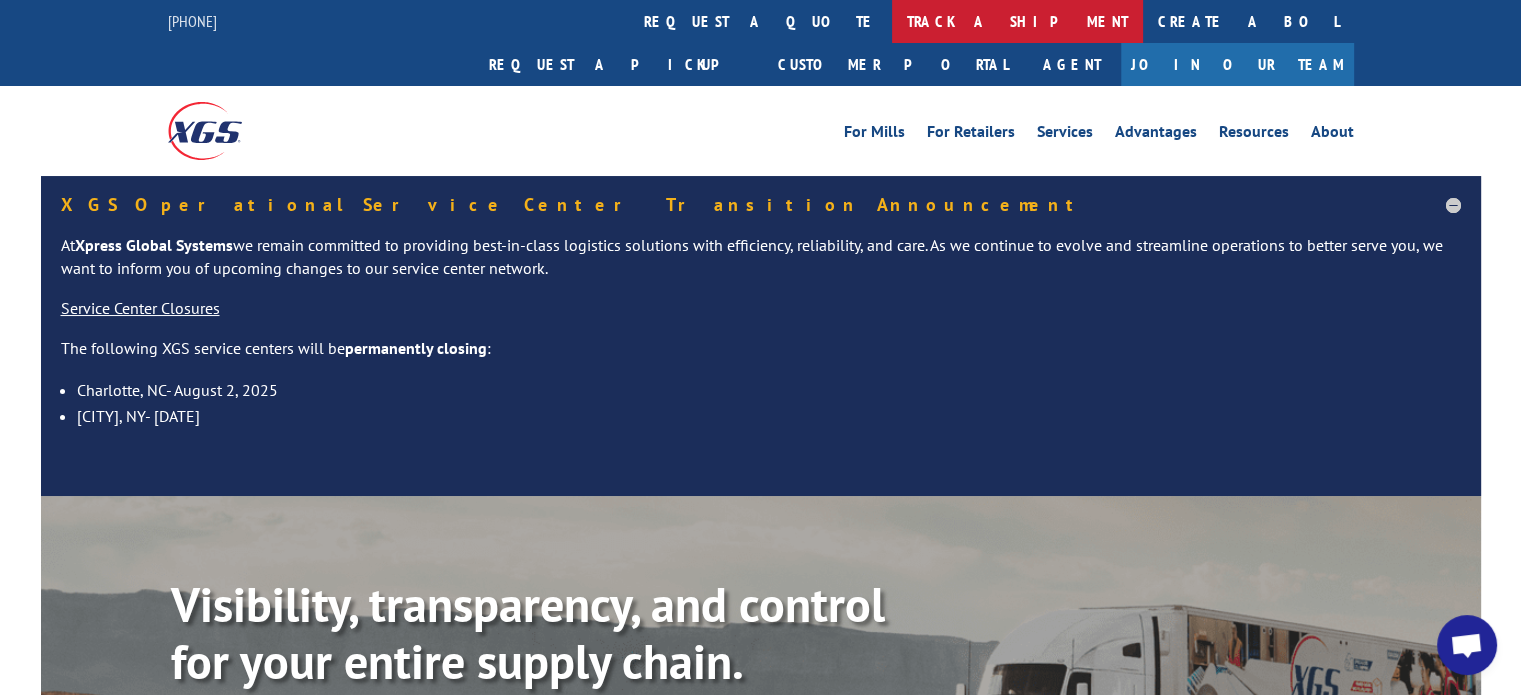 click on "track a shipment" at bounding box center [1017, 21] 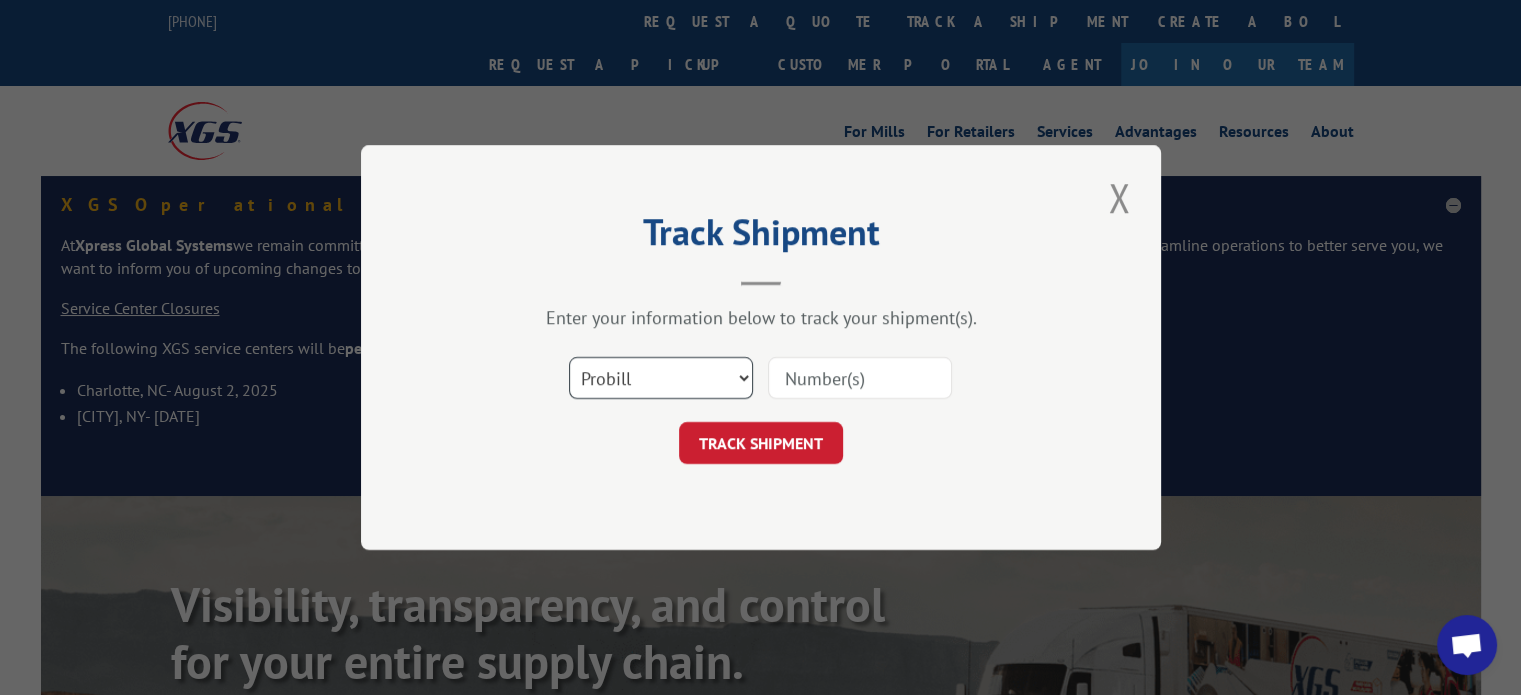 click on "Select category... Probill BOL PO" at bounding box center [661, 378] 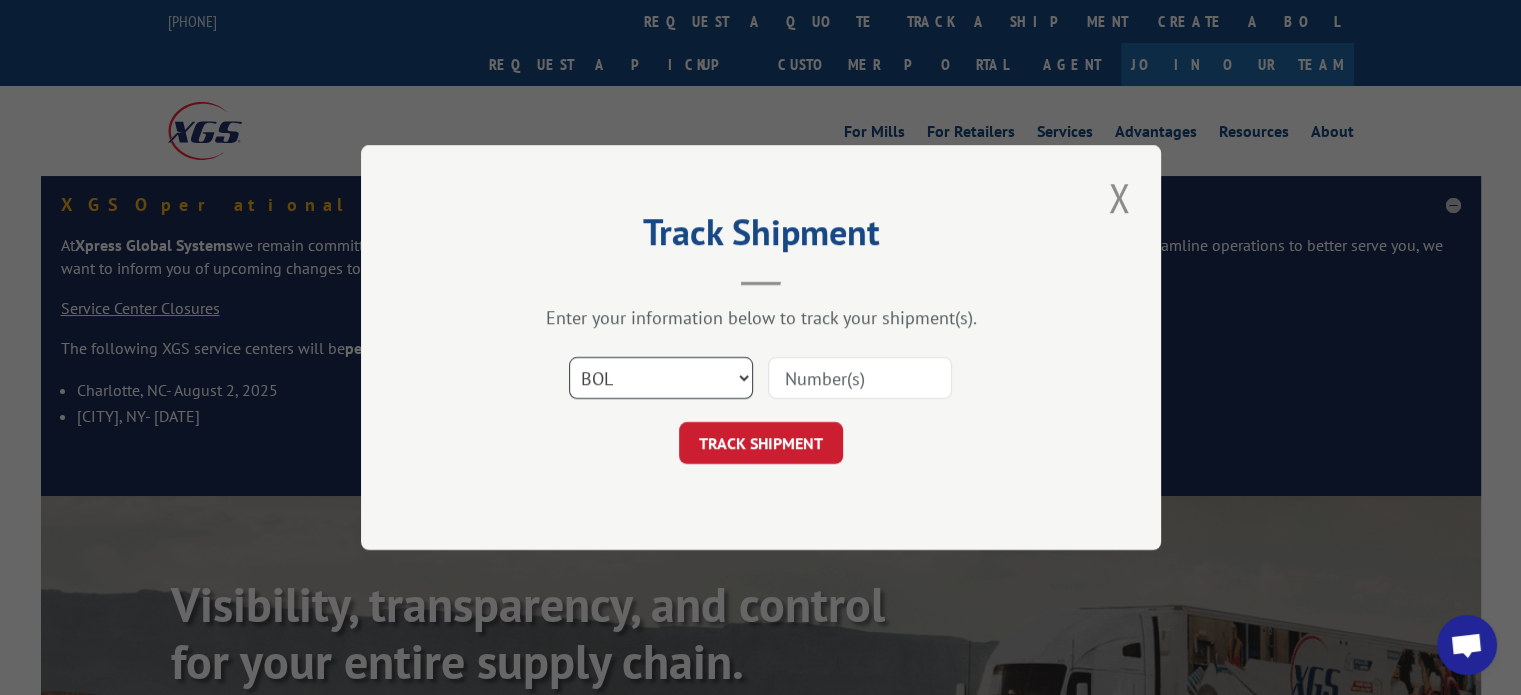 click on "Select category... Probill BOL PO" at bounding box center (661, 378) 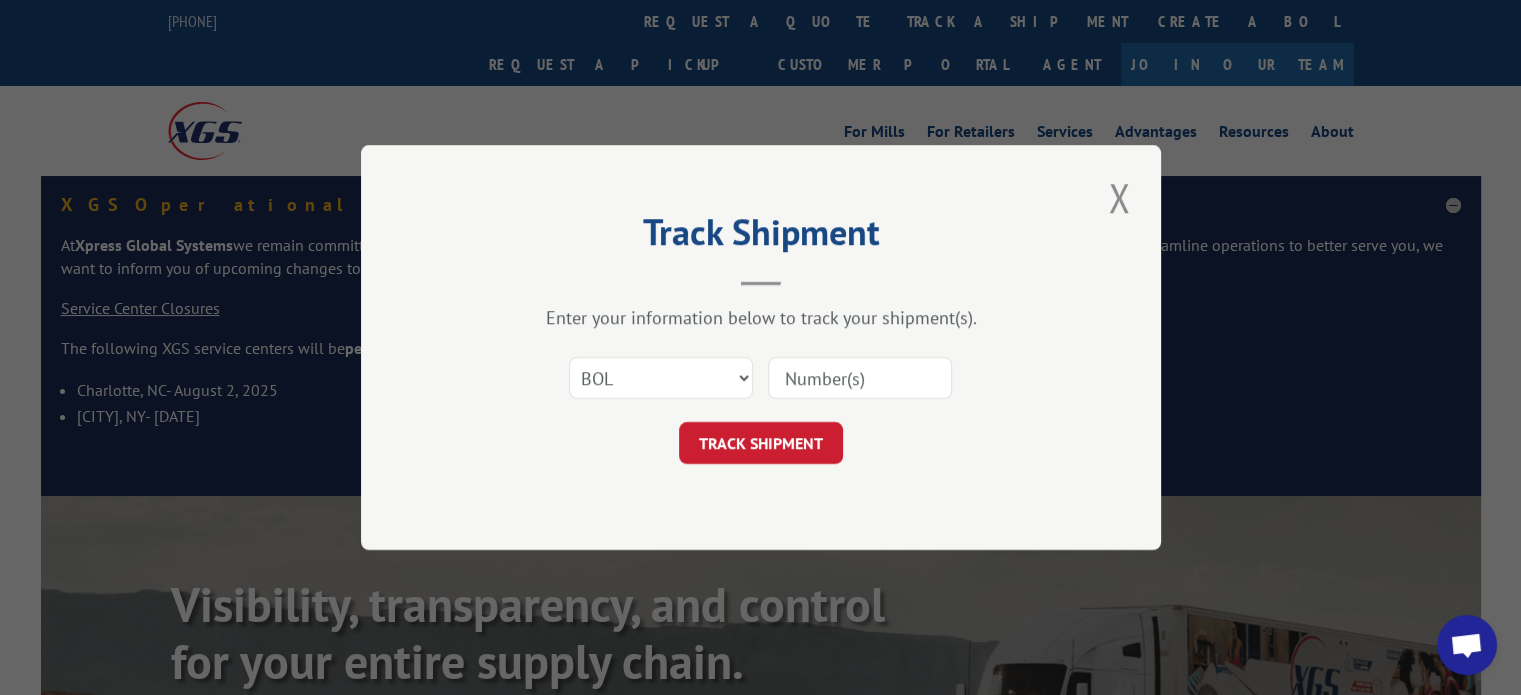 click on "Select category... Probill BOL PO" at bounding box center (761, 378) 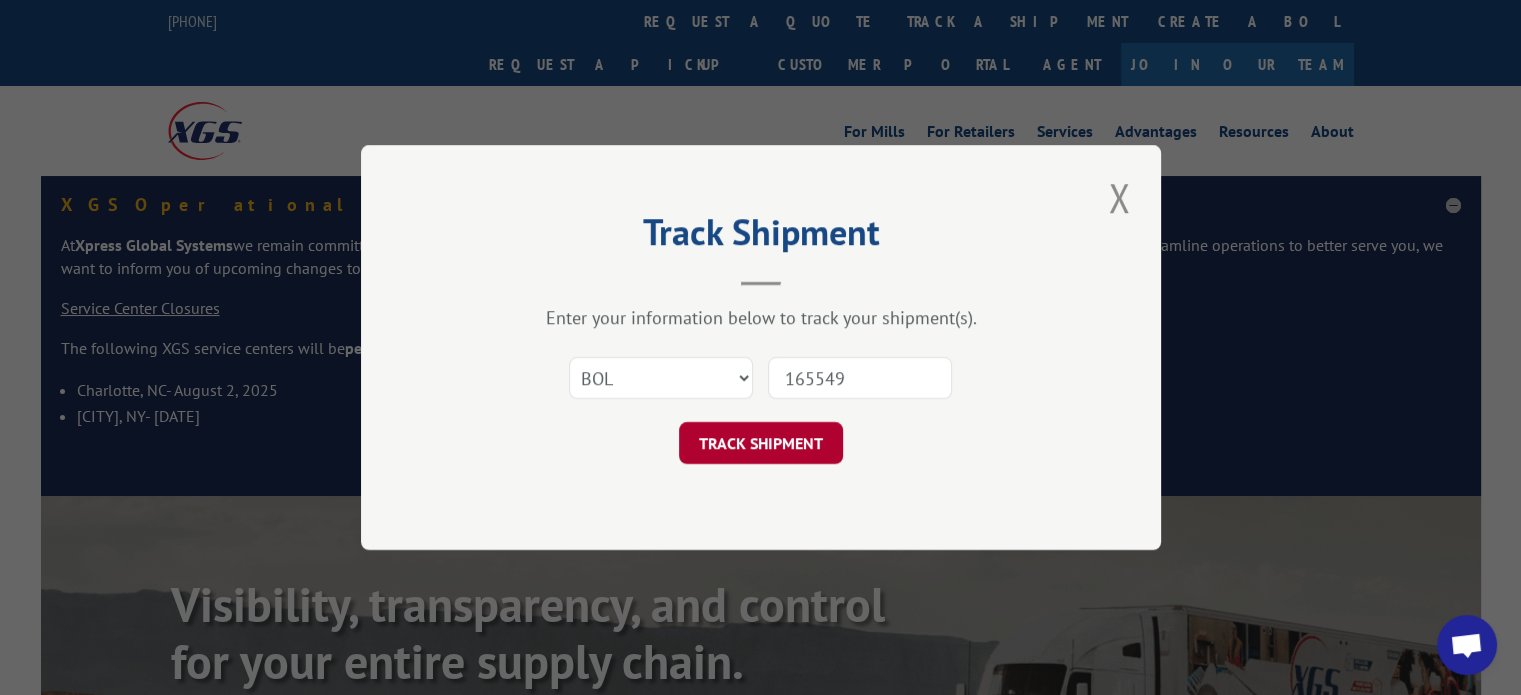 type on "165549" 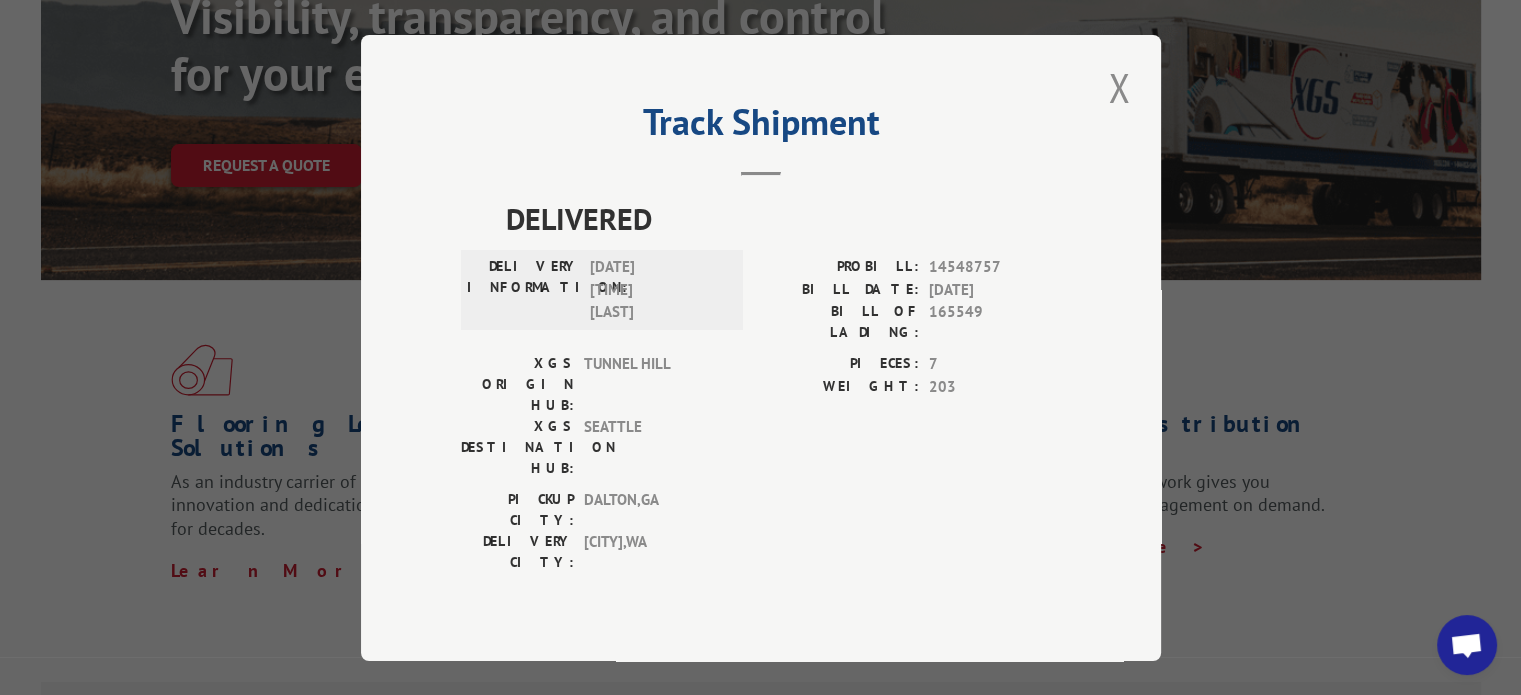scroll, scrollTop: 639, scrollLeft: 0, axis: vertical 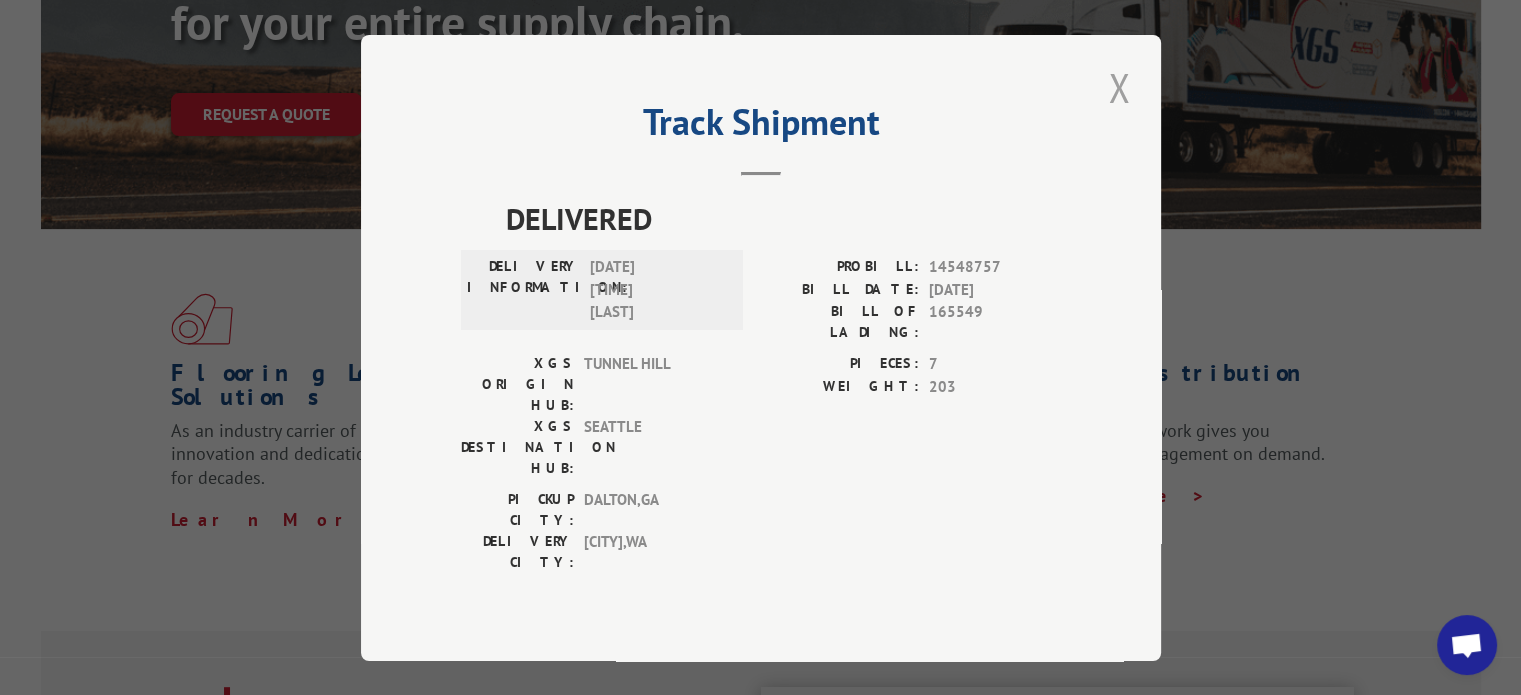 click at bounding box center (1119, 87) 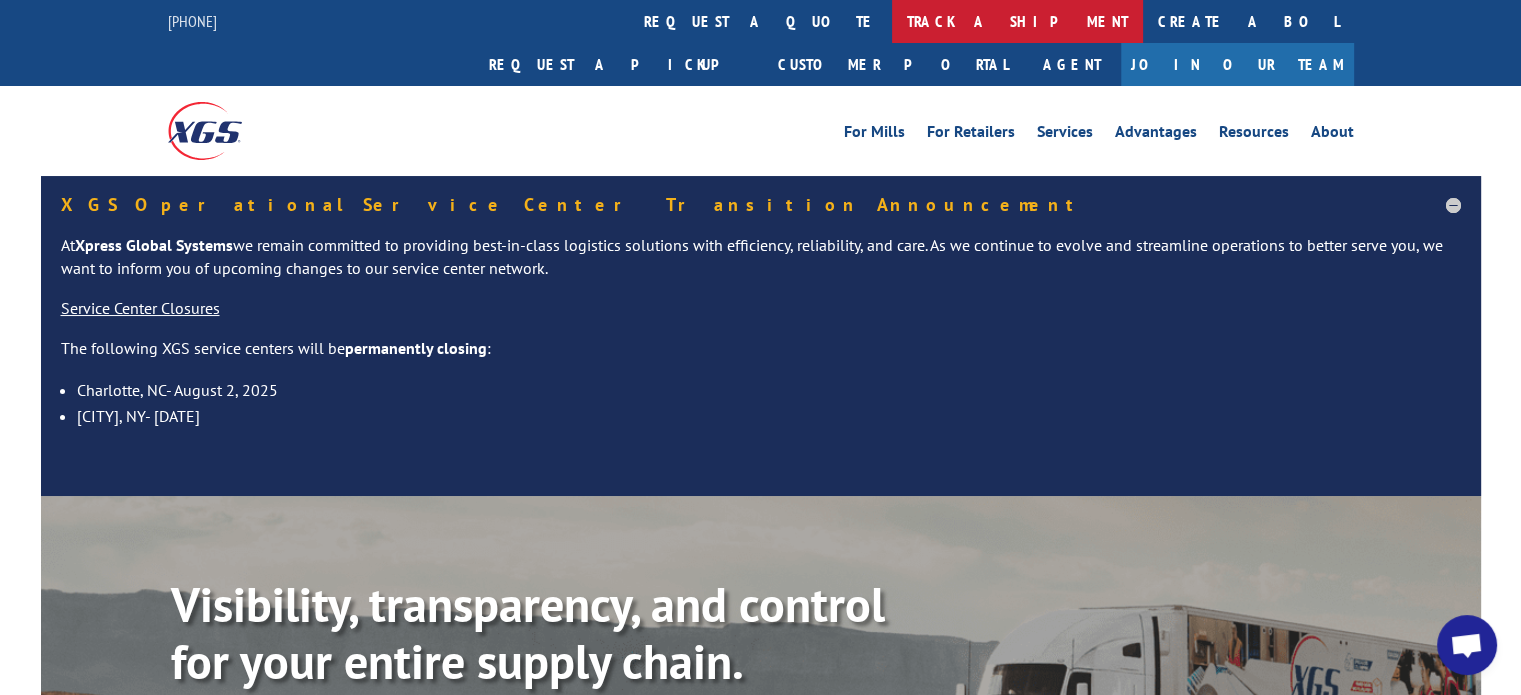 click on "track a shipment" at bounding box center (1017, 21) 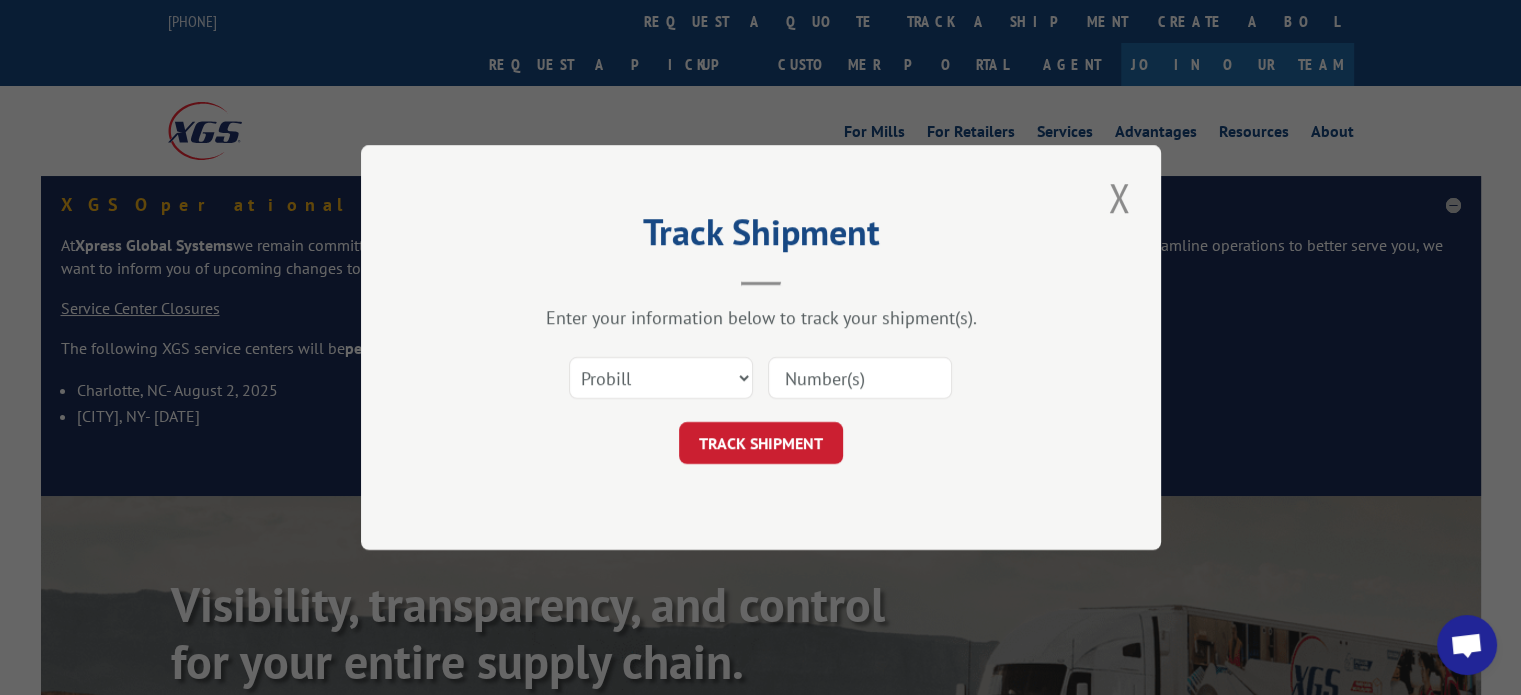 click at bounding box center [860, 378] 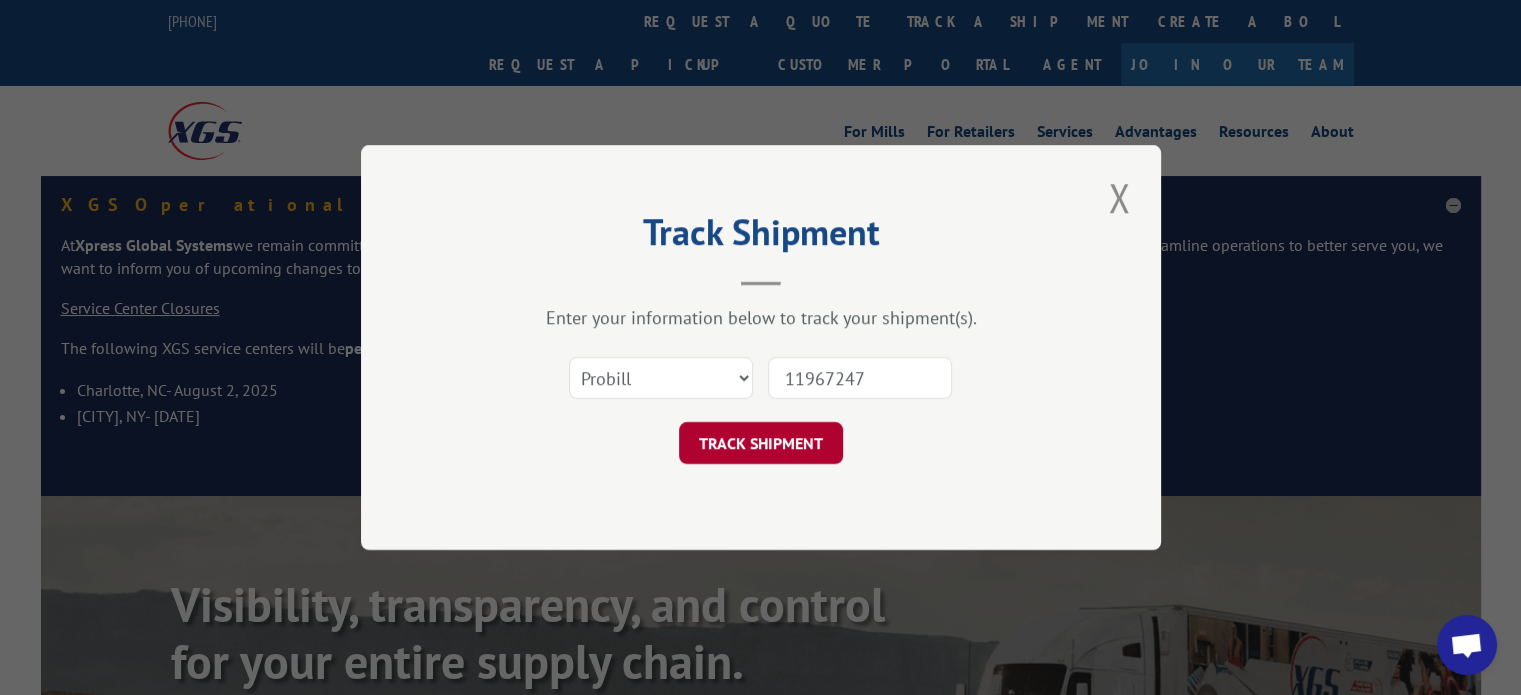 type on "11967247" 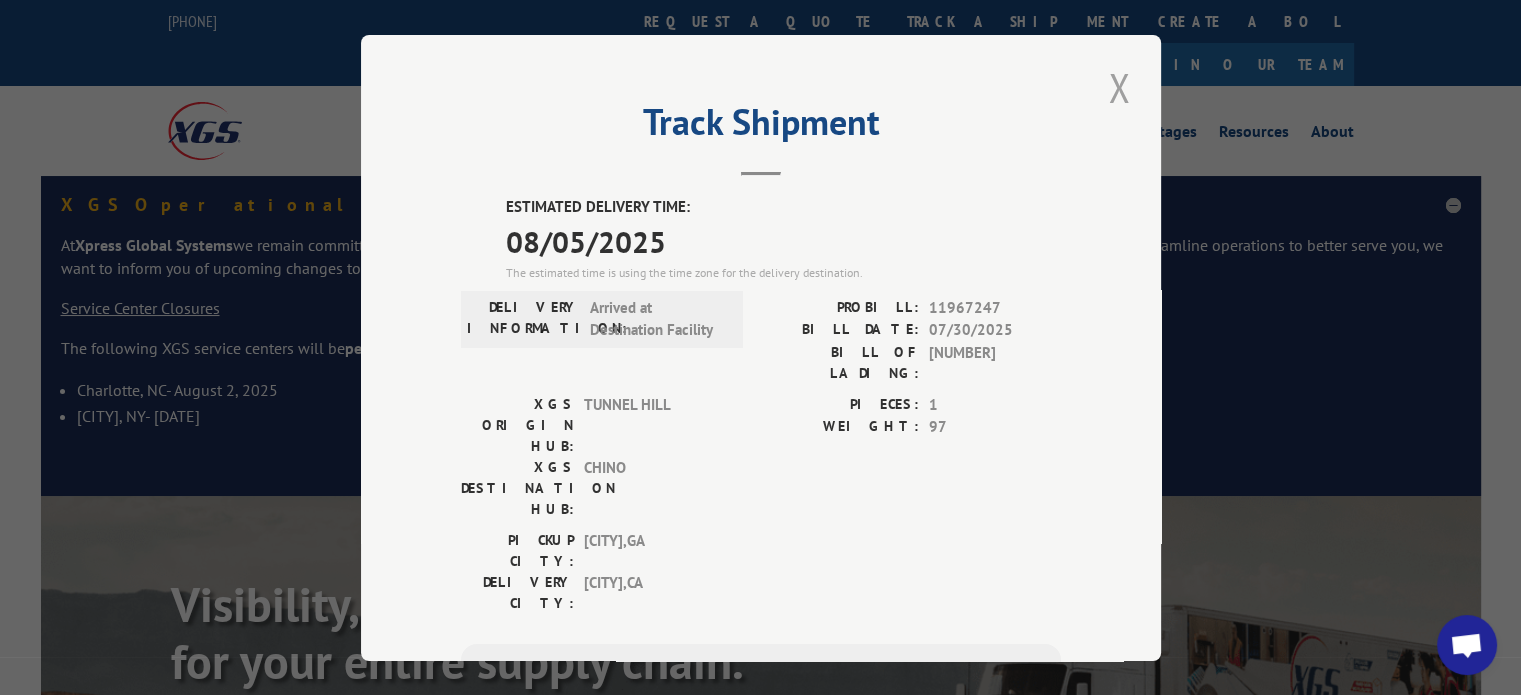 click at bounding box center [1119, 87] 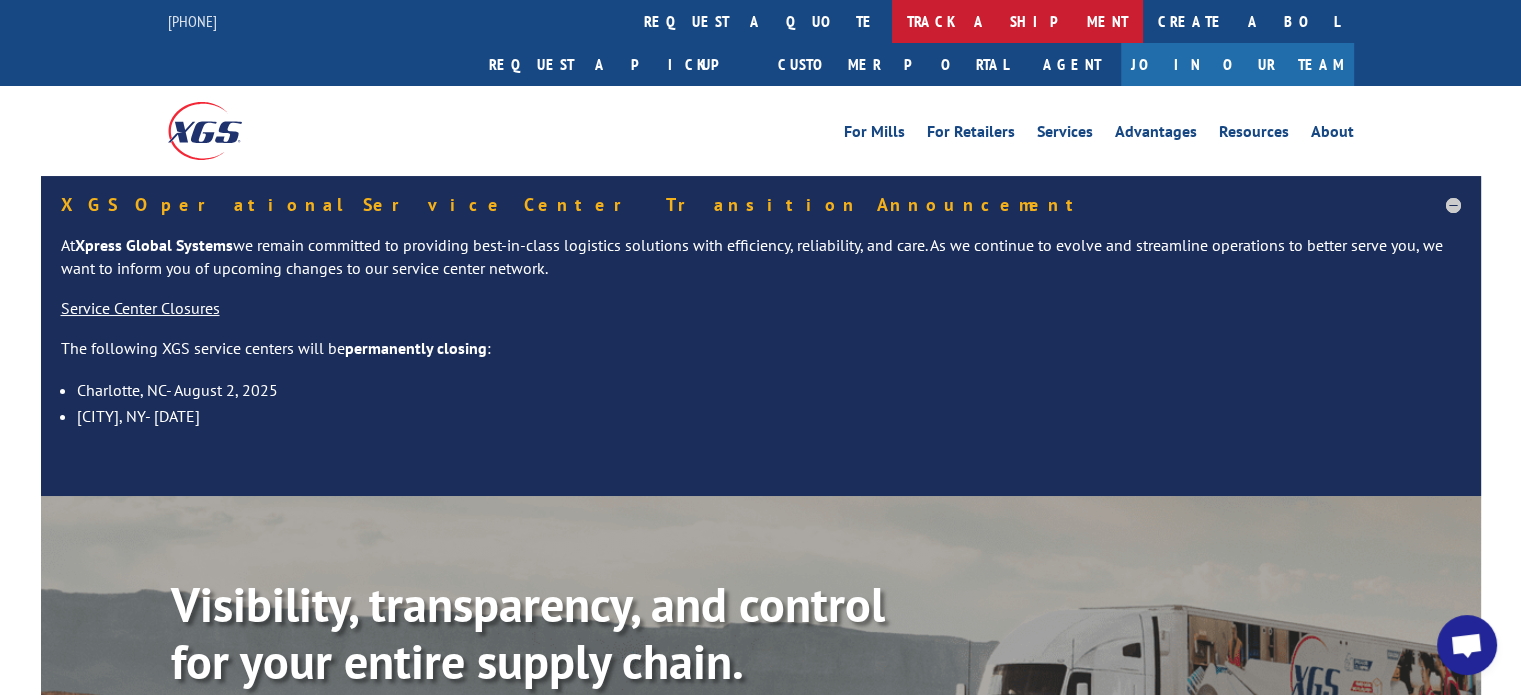 click on "track a shipment" at bounding box center (1017, 21) 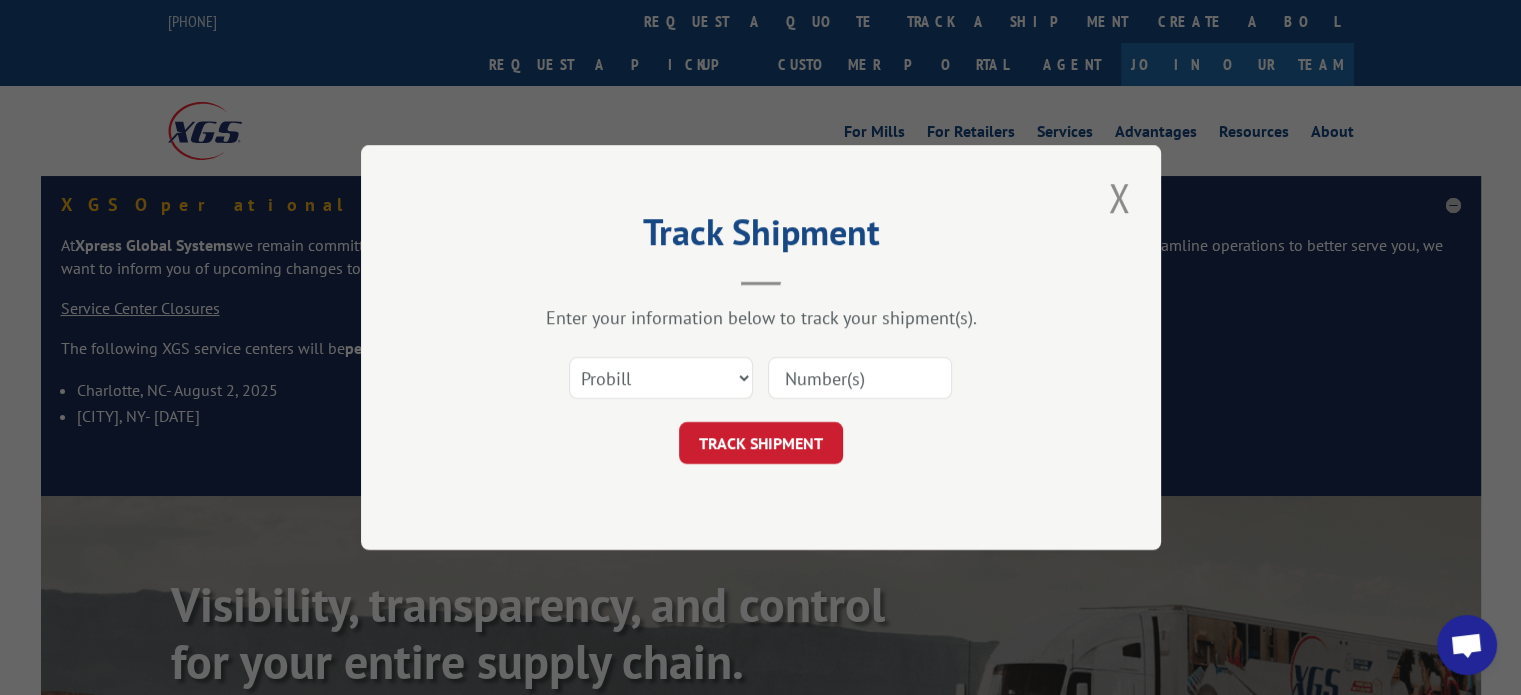 click at bounding box center [860, 378] 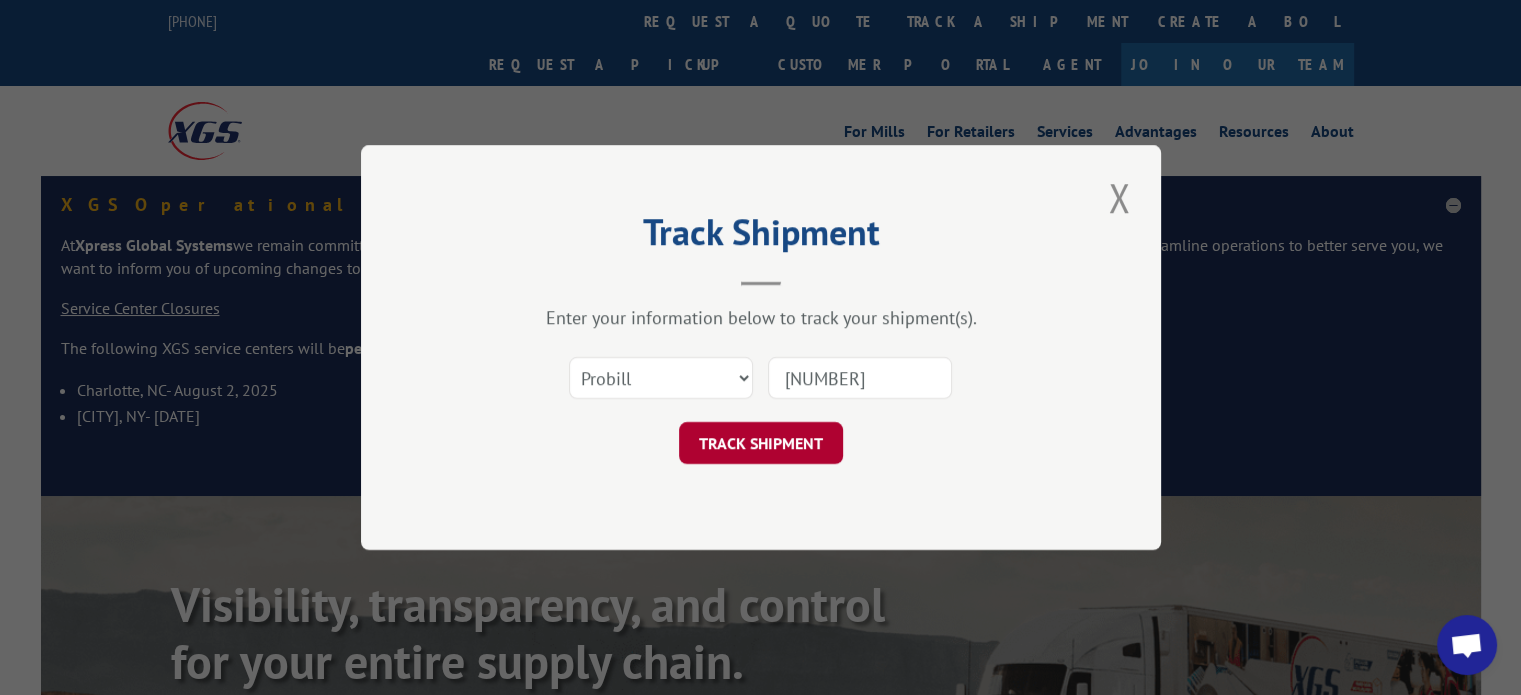 type on "[NUMBER]" 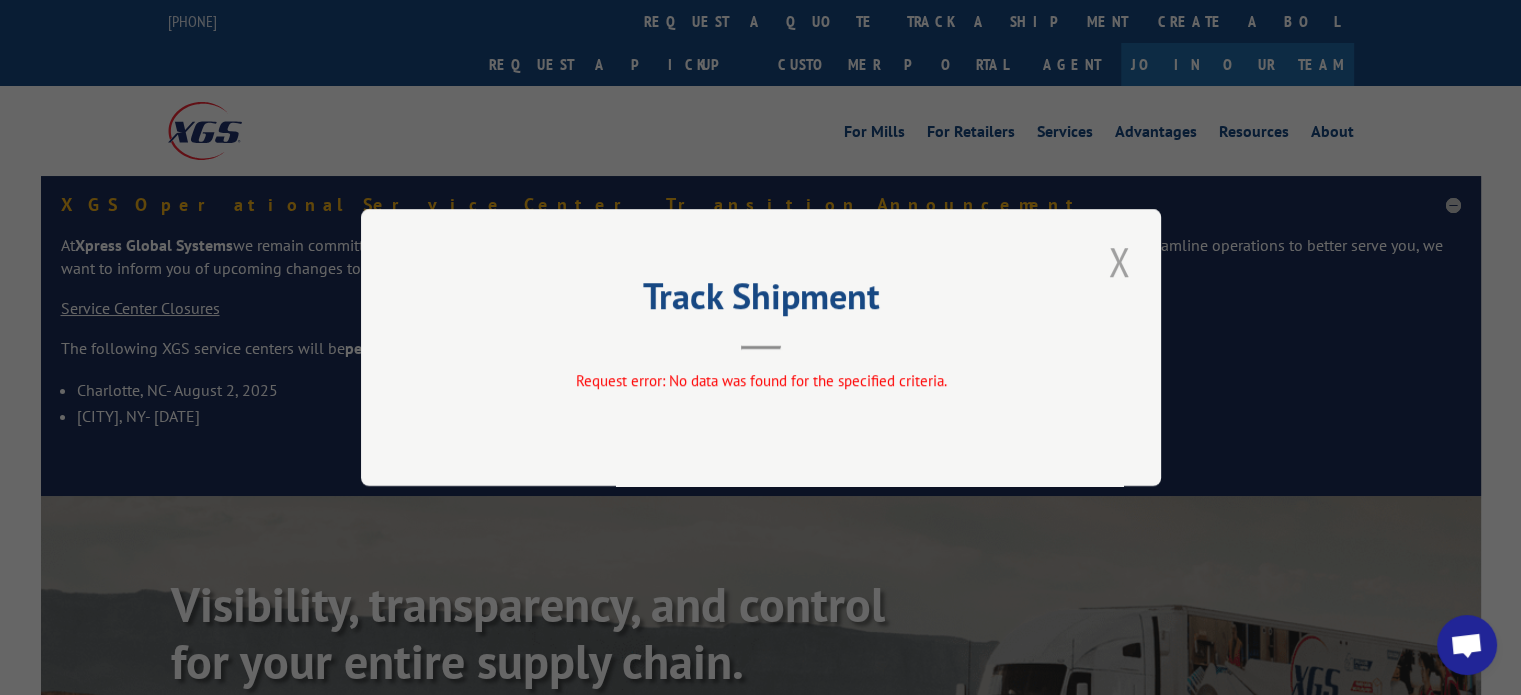 click at bounding box center [1119, 261] 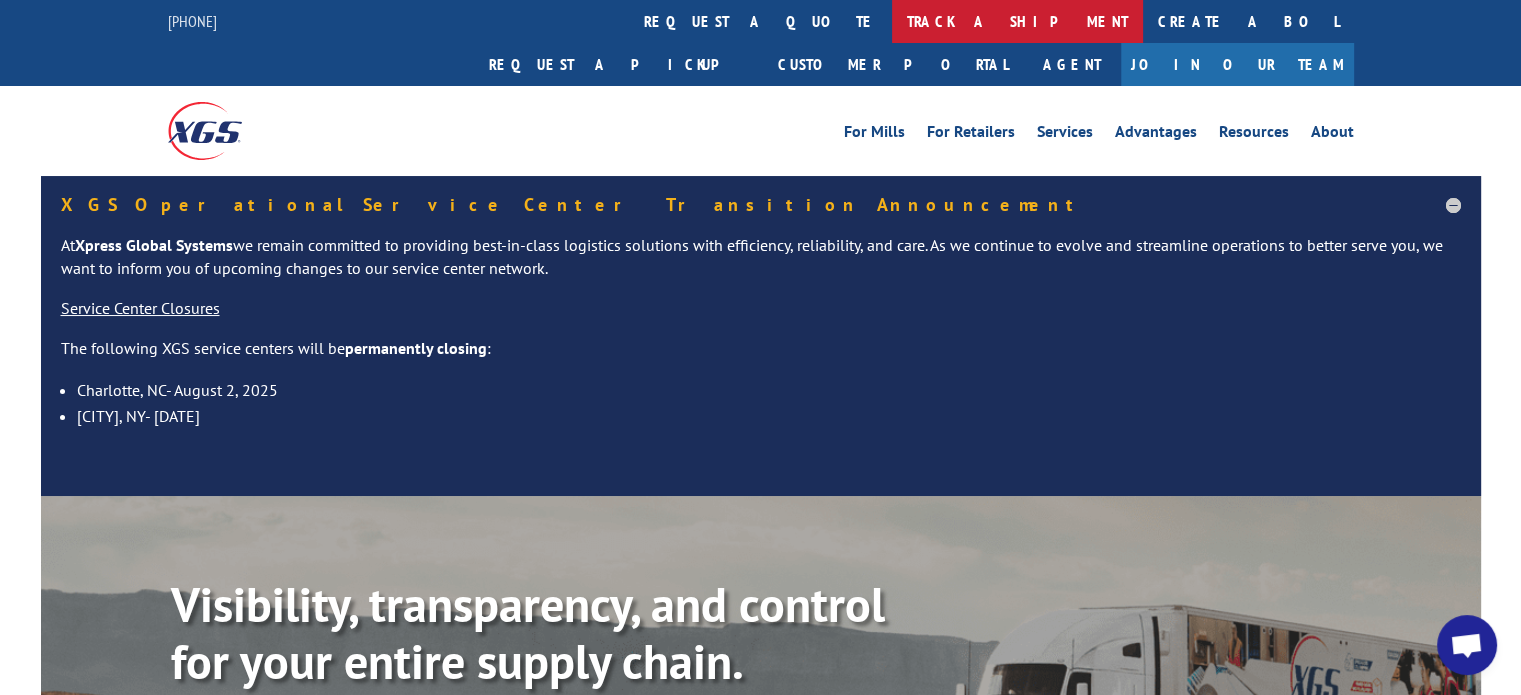 click on "track a shipment" at bounding box center (1017, 21) 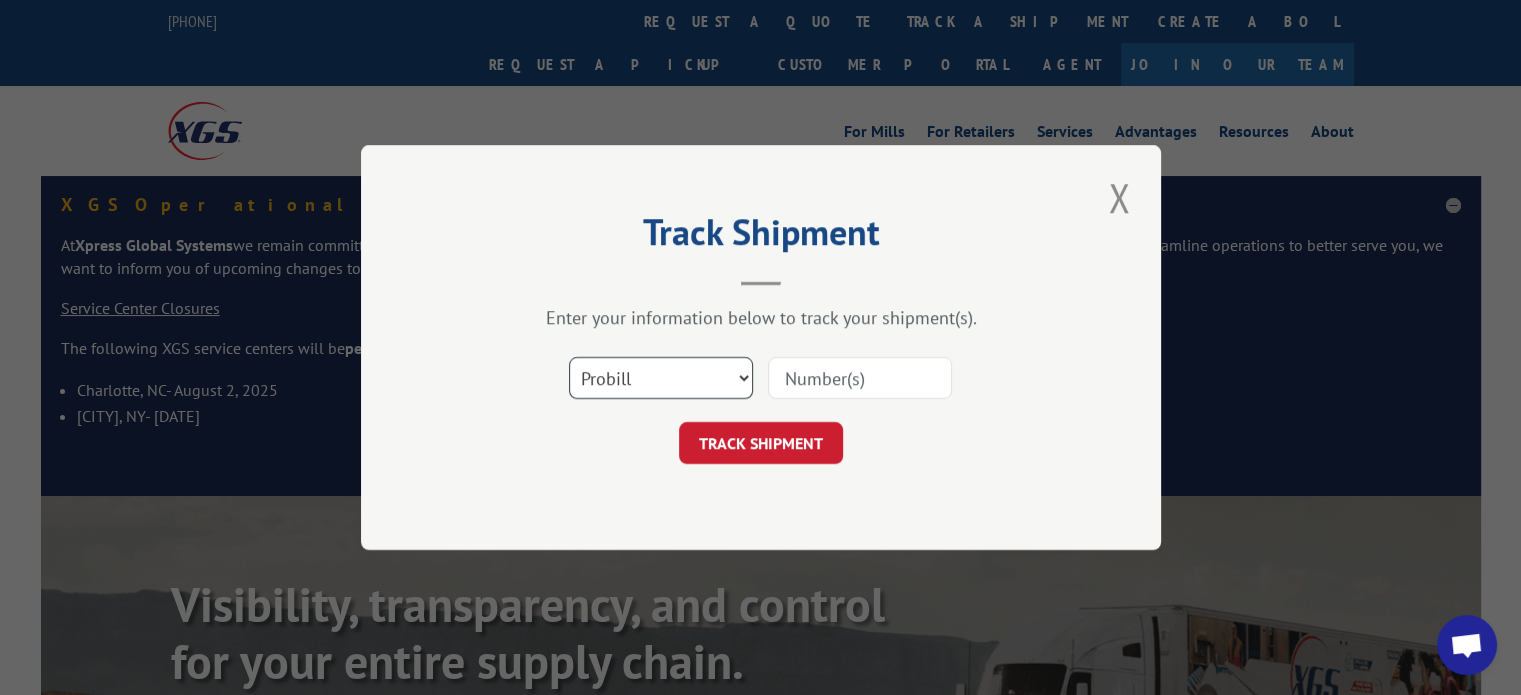 click on "Select category... Probill BOL PO" at bounding box center [661, 378] 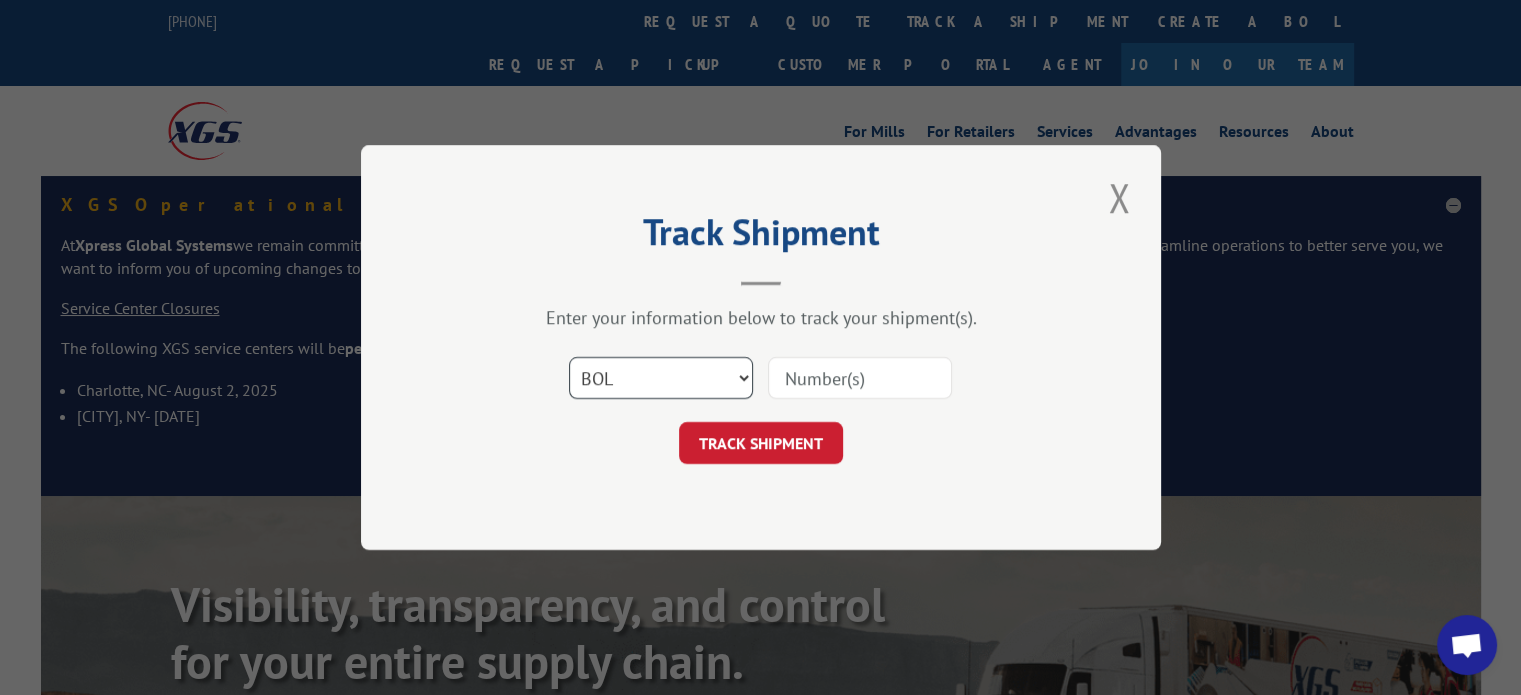 click on "Select category... Probill BOL PO" at bounding box center [661, 378] 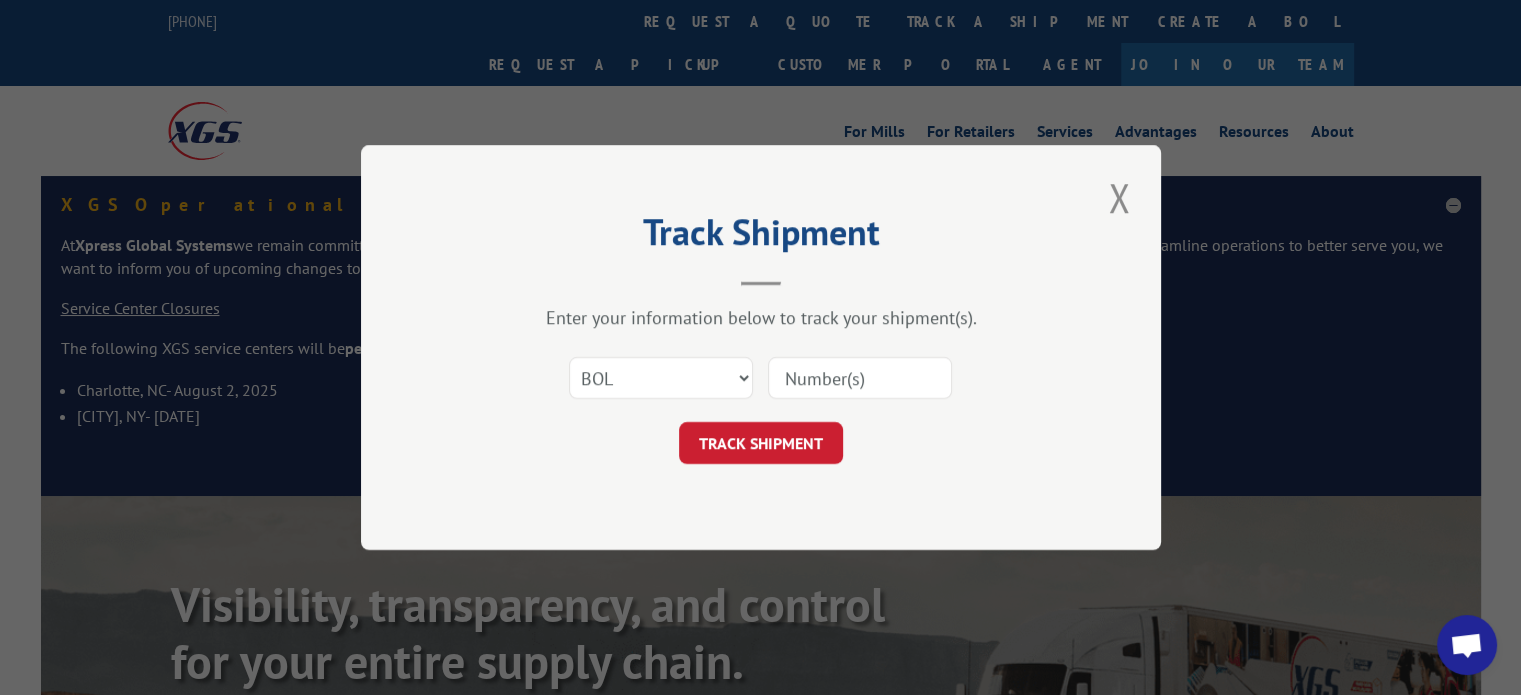 click at bounding box center (860, 378) 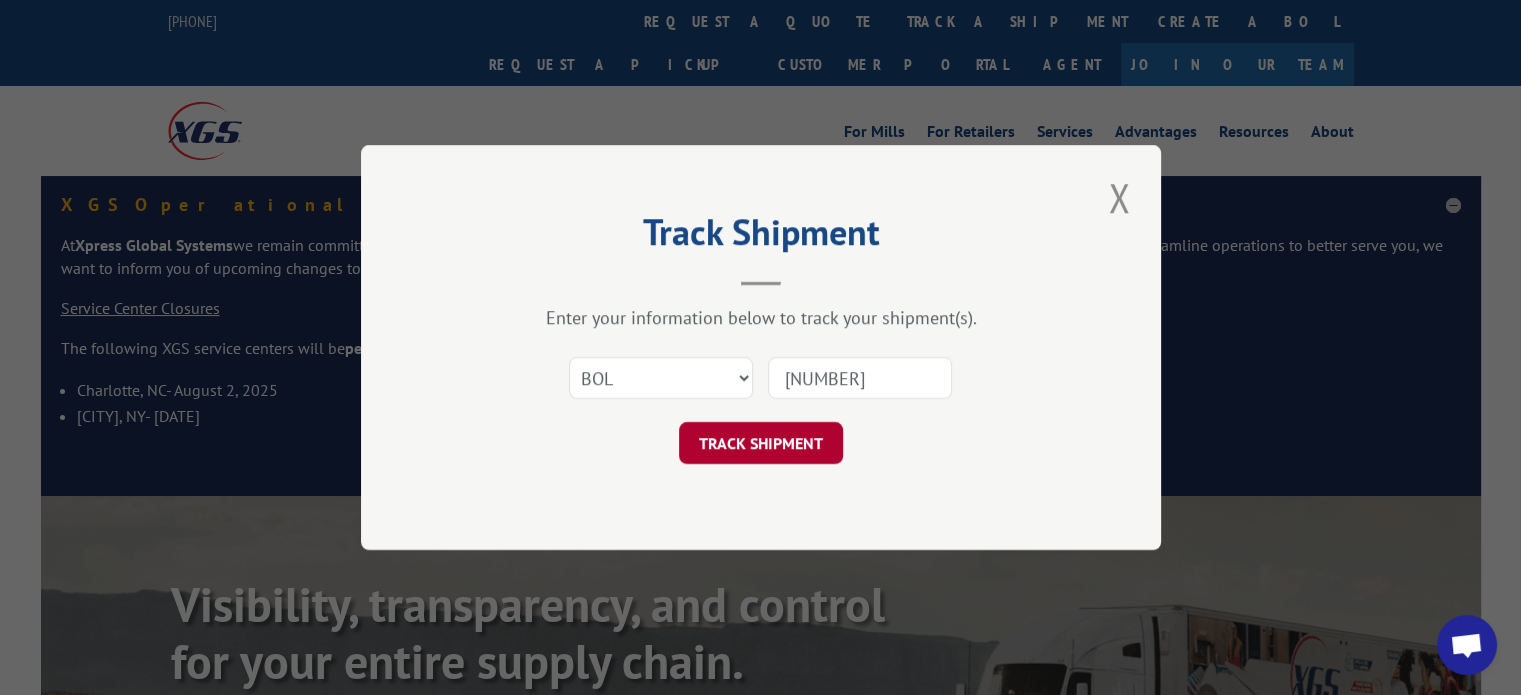 type on "[NUMBER]" 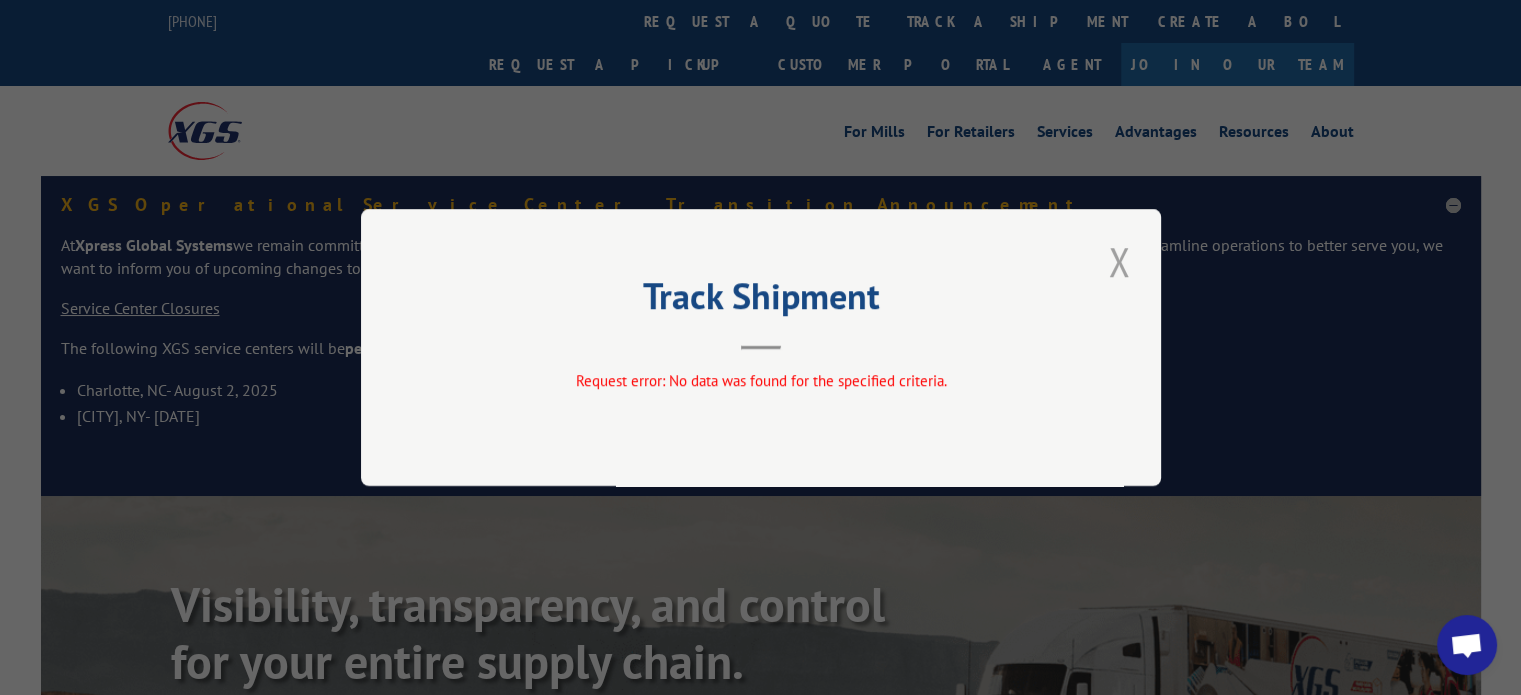 click at bounding box center (1119, 261) 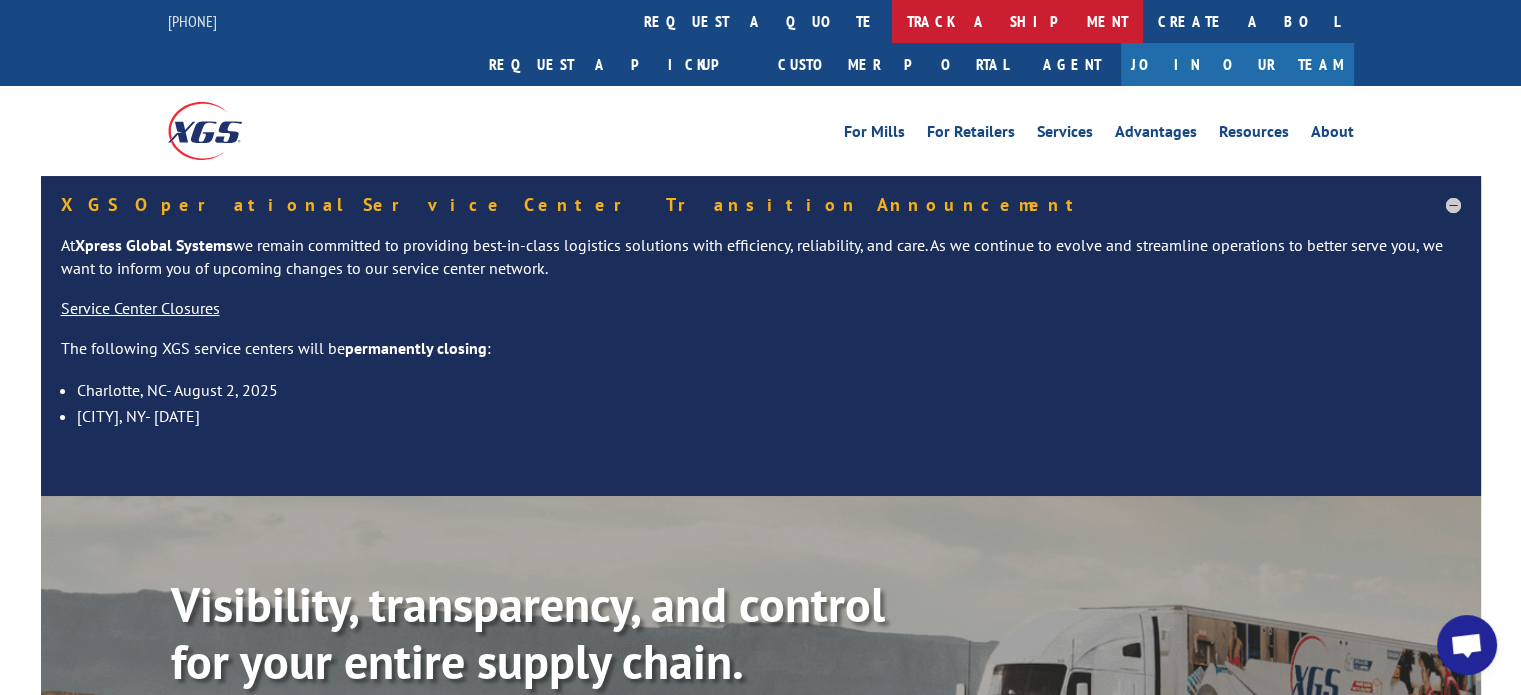 click on "track a shipment" at bounding box center (1017, 21) 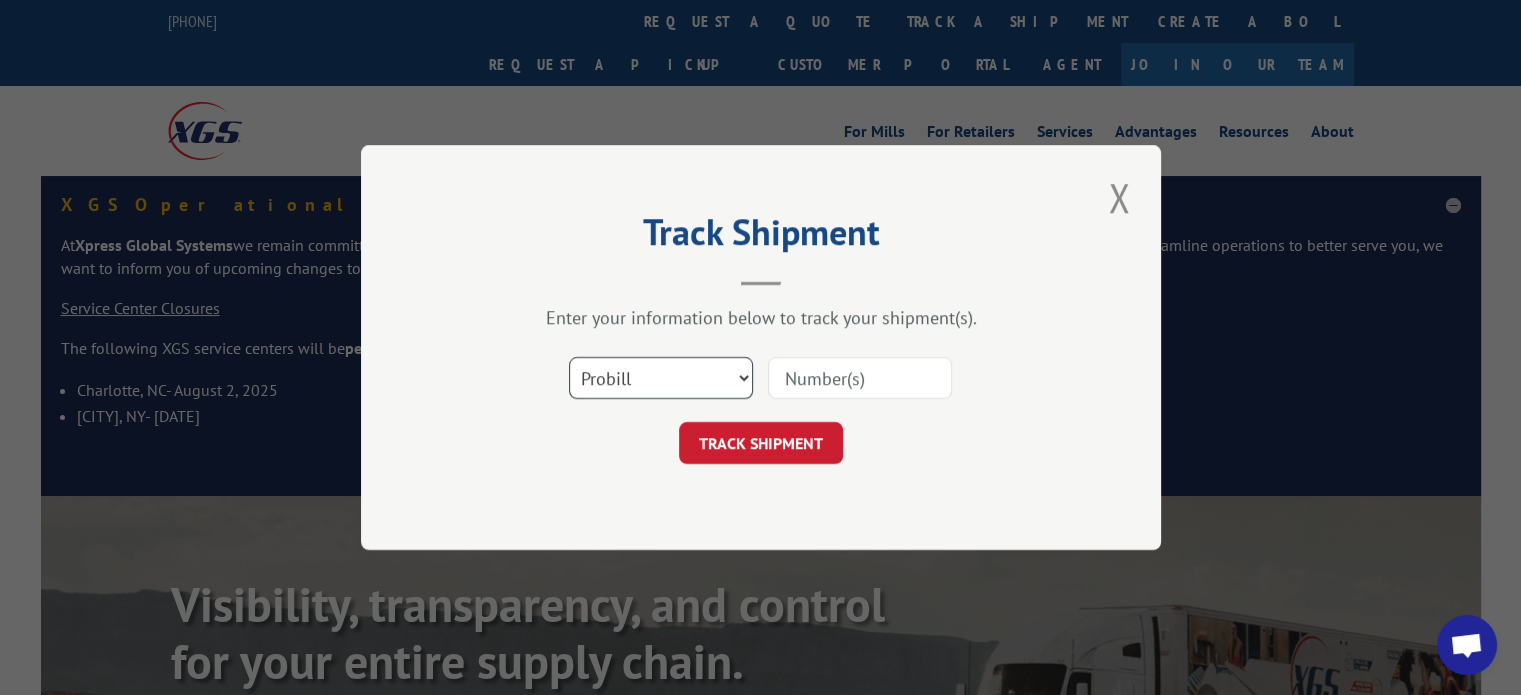 click on "Select category... Probill BOL PO" at bounding box center (661, 378) 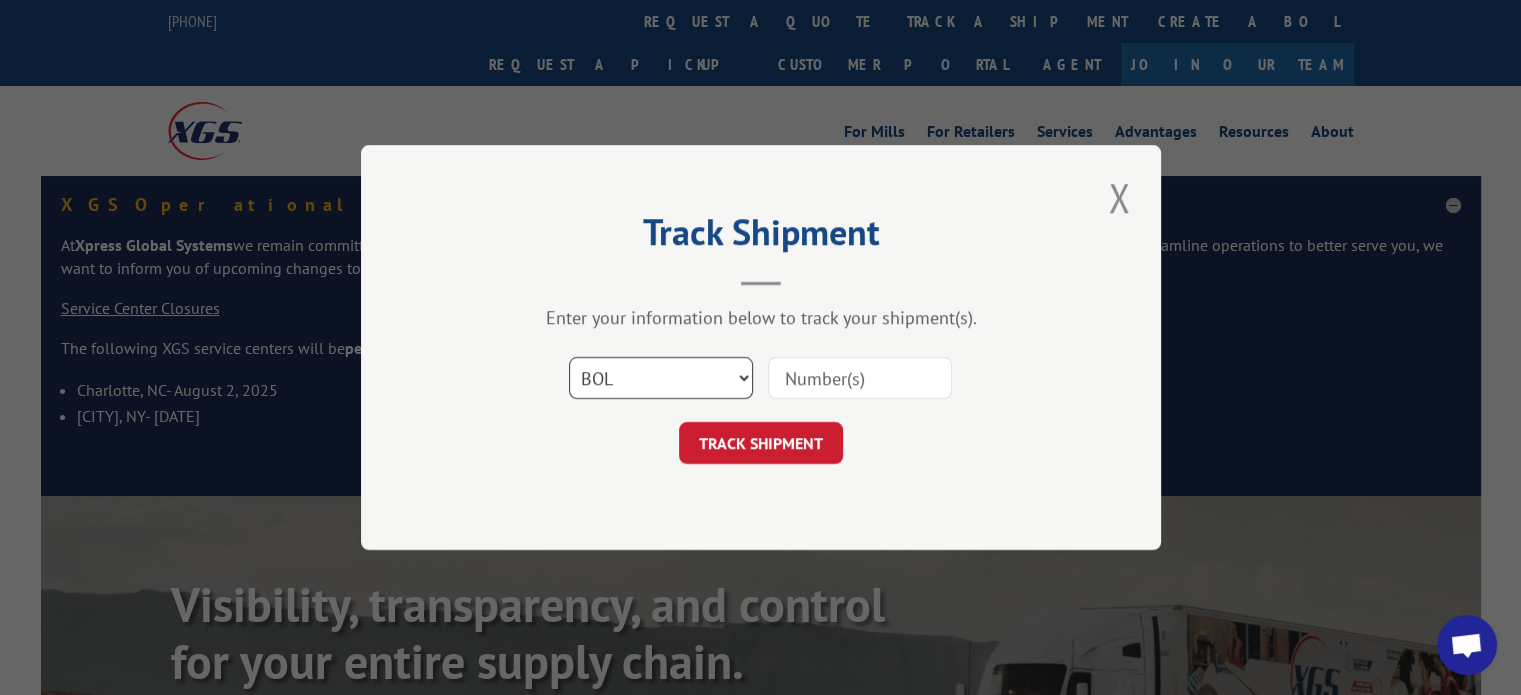 click on "Select category... Probill BOL PO" at bounding box center [661, 378] 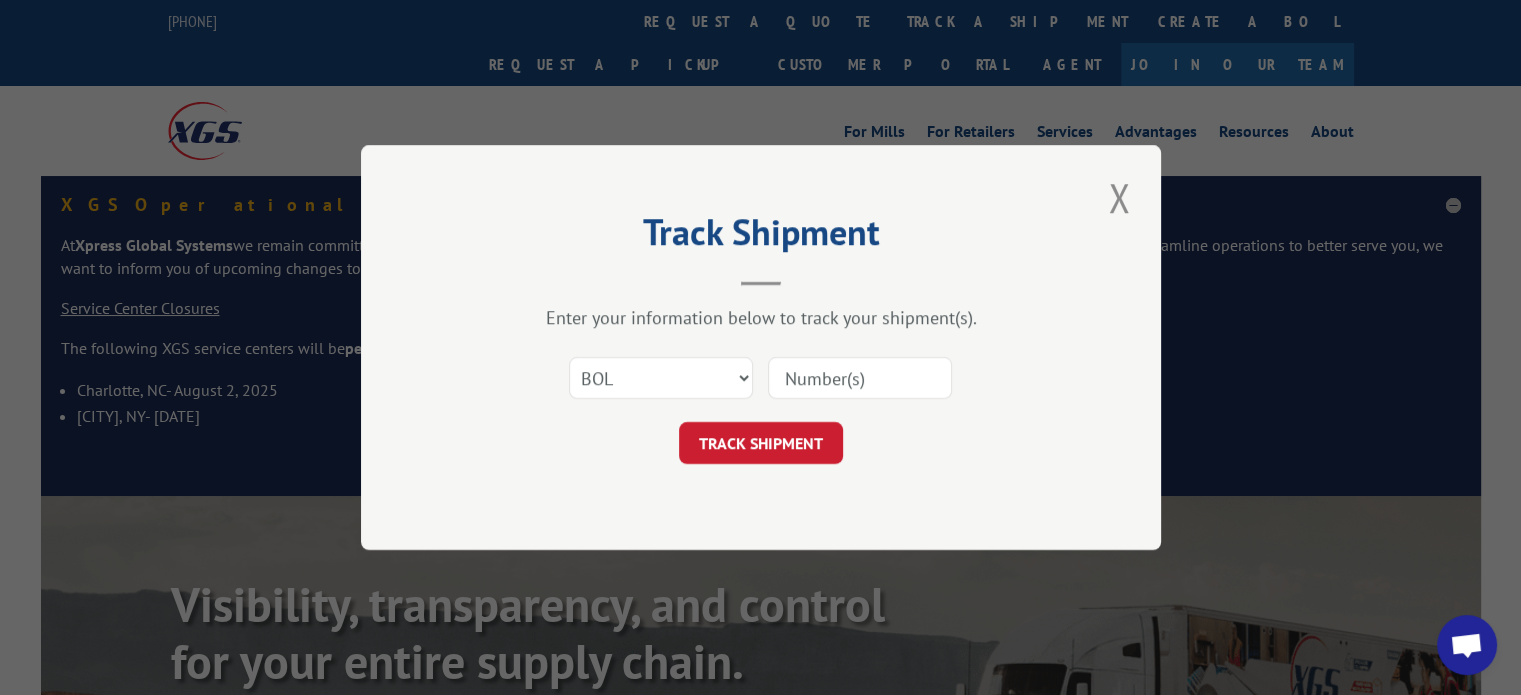 click at bounding box center [860, 378] 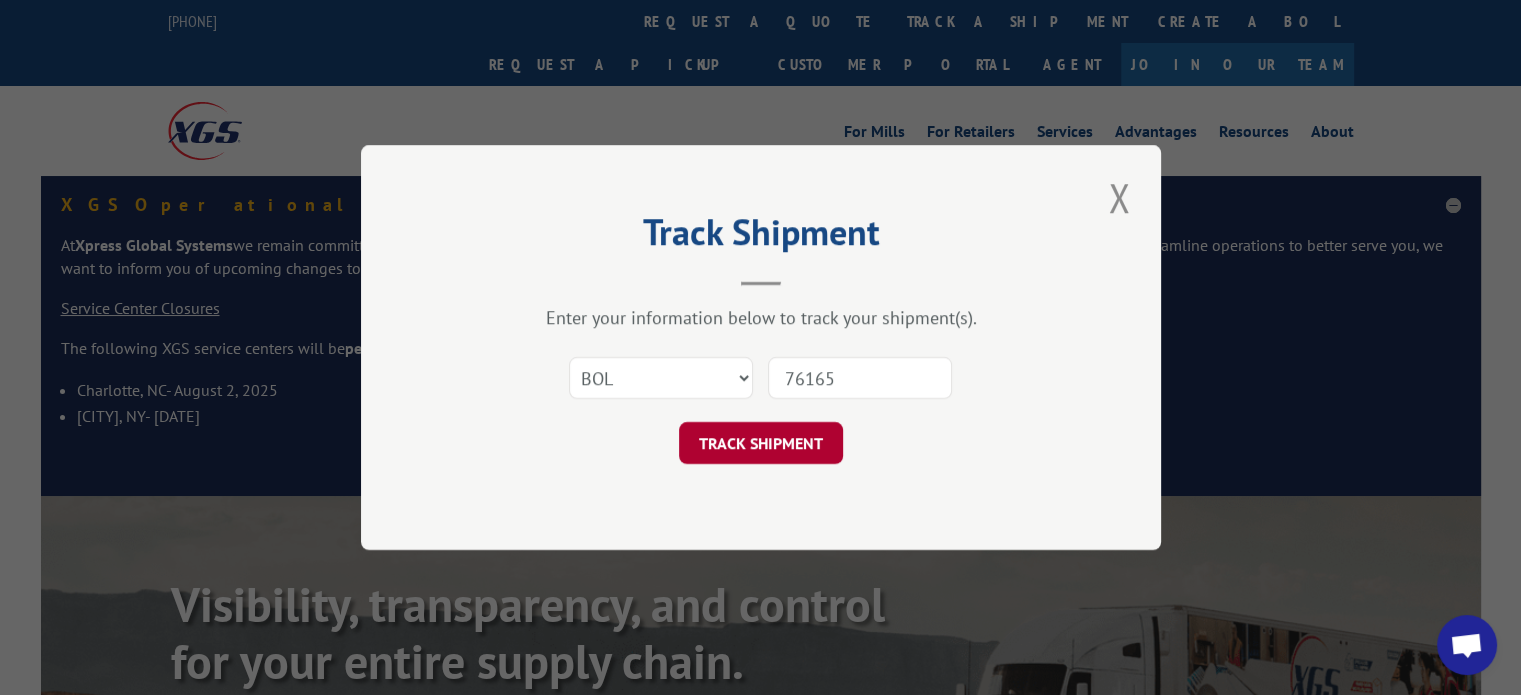 type on "76165" 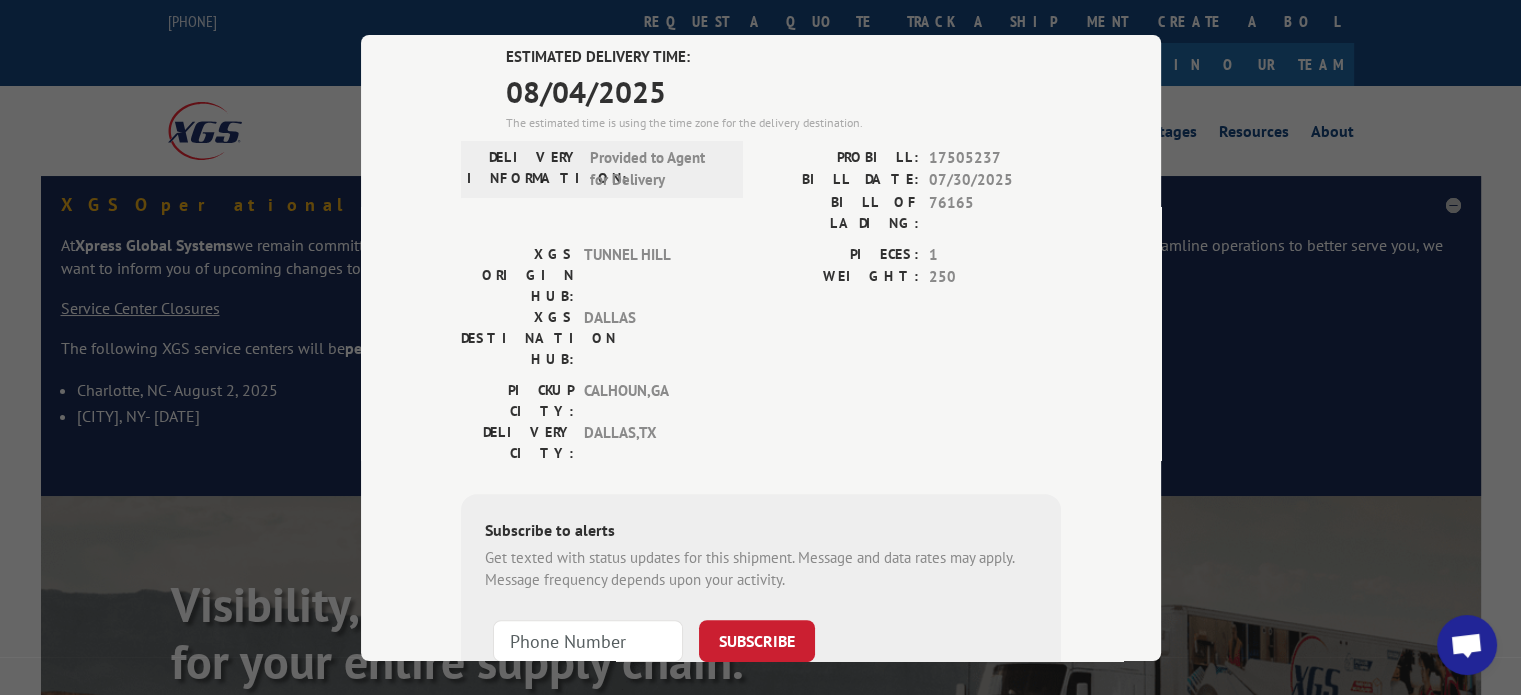 scroll, scrollTop: 600, scrollLeft: 0, axis: vertical 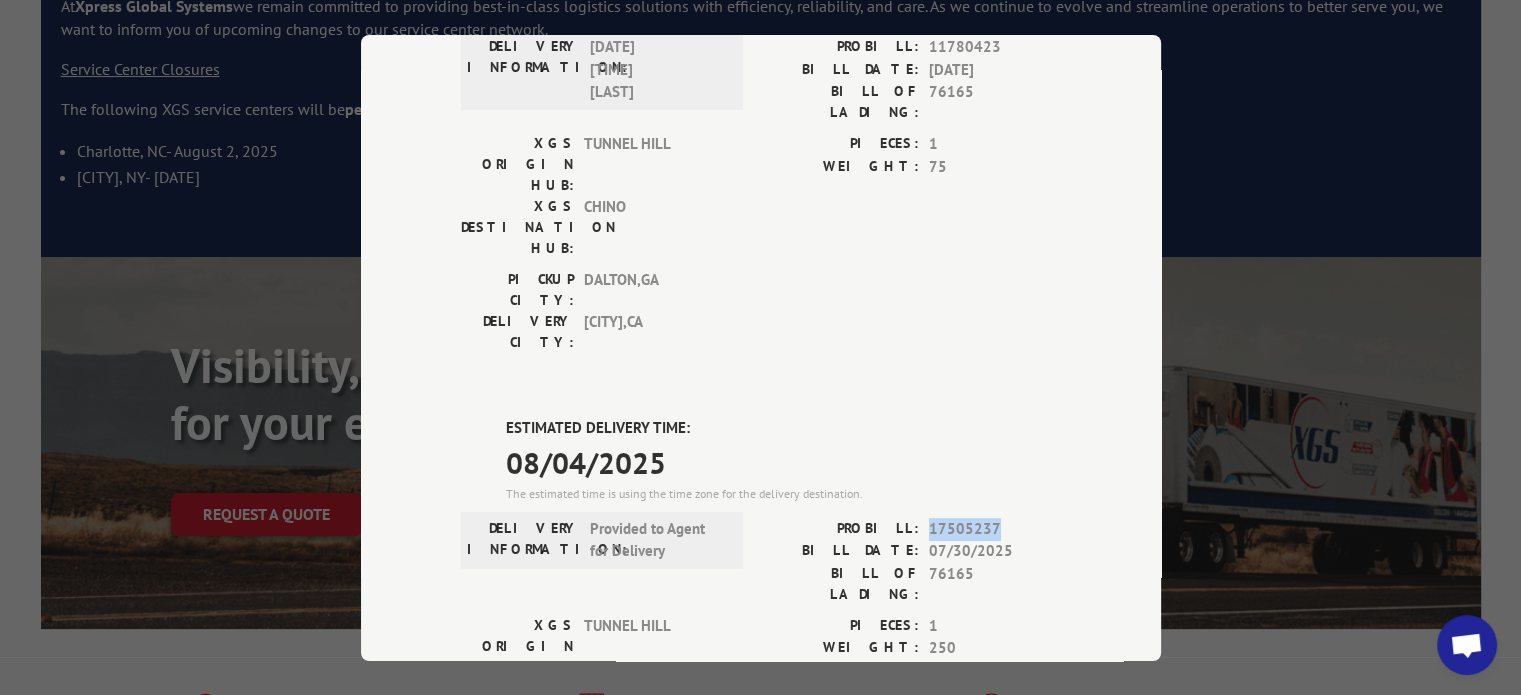 drag, startPoint x: 1019, startPoint y: 411, endPoint x: 921, endPoint y: 417, distance: 98.1835 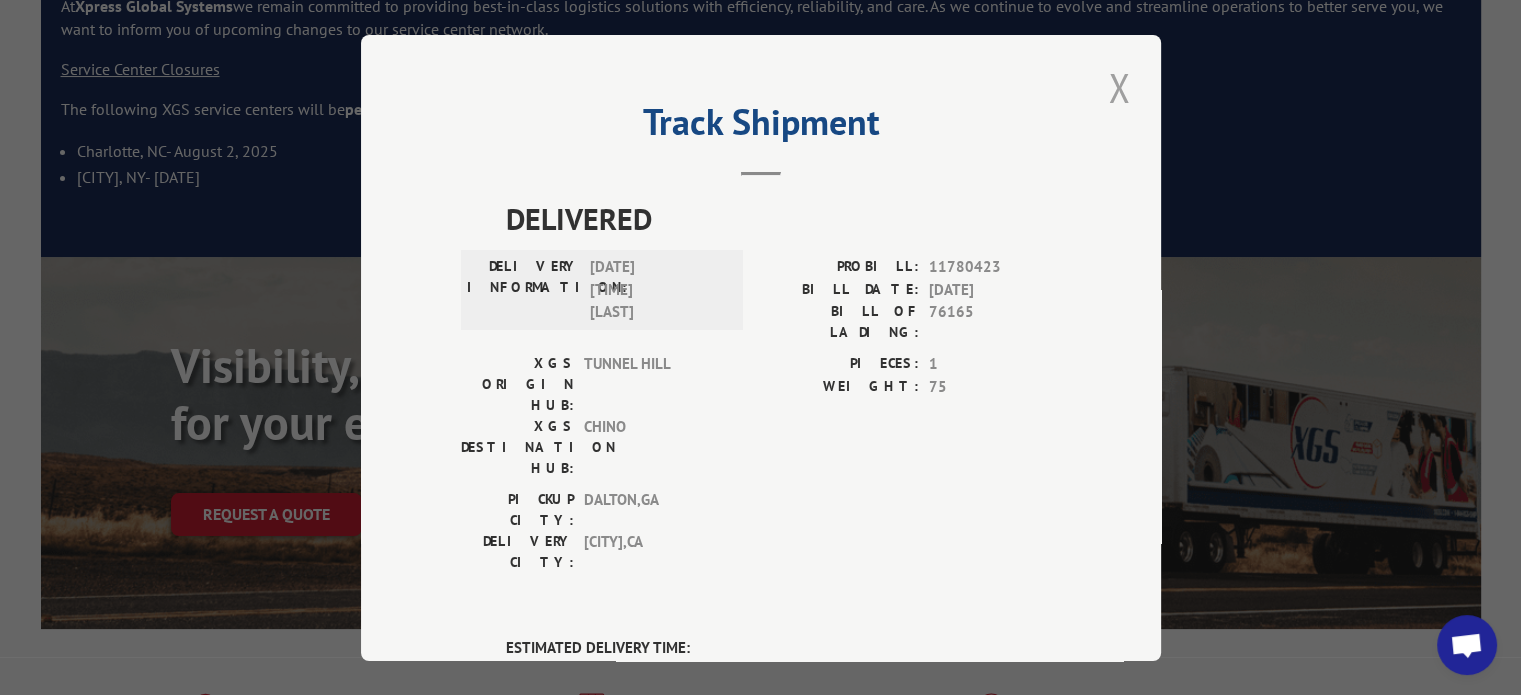 click at bounding box center (1119, 87) 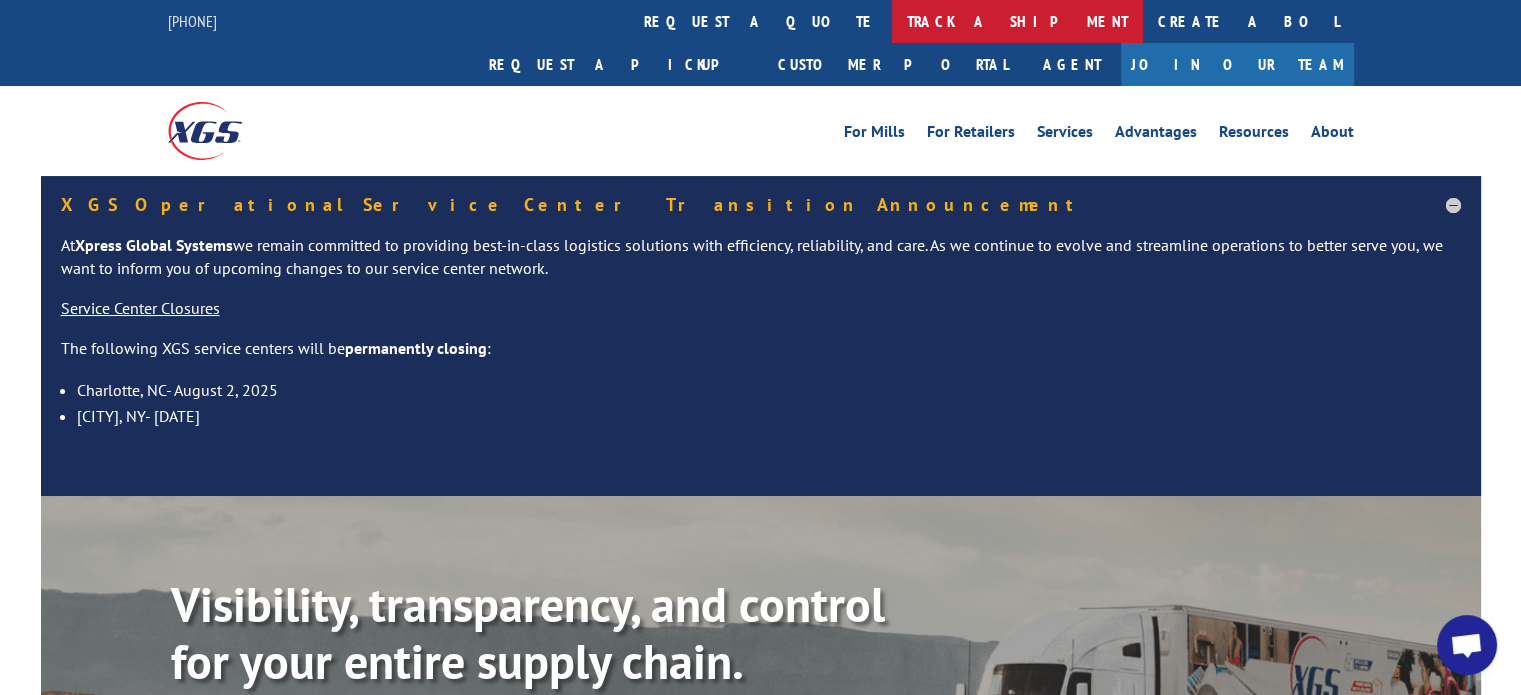 click on "track a shipment" at bounding box center (1017, 21) 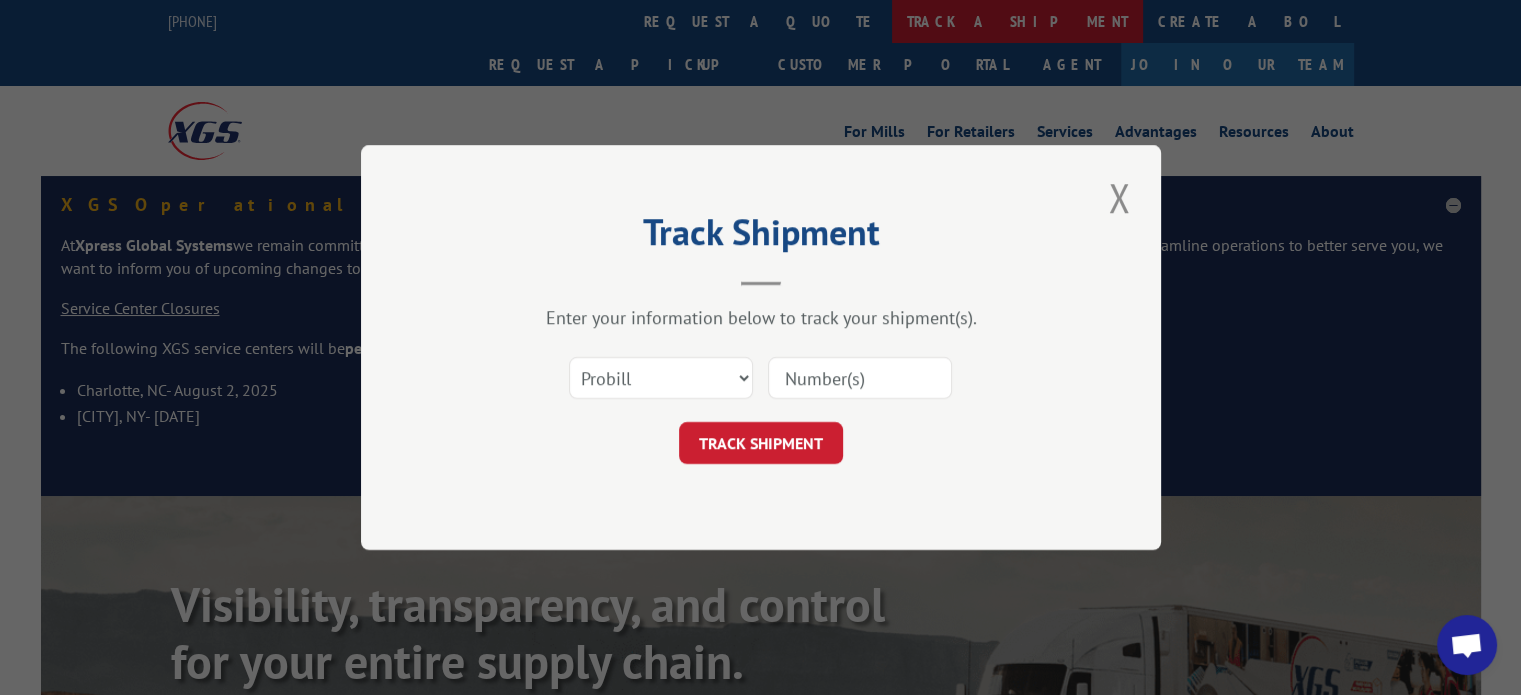 scroll, scrollTop: 0, scrollLeft: 0, axis: both 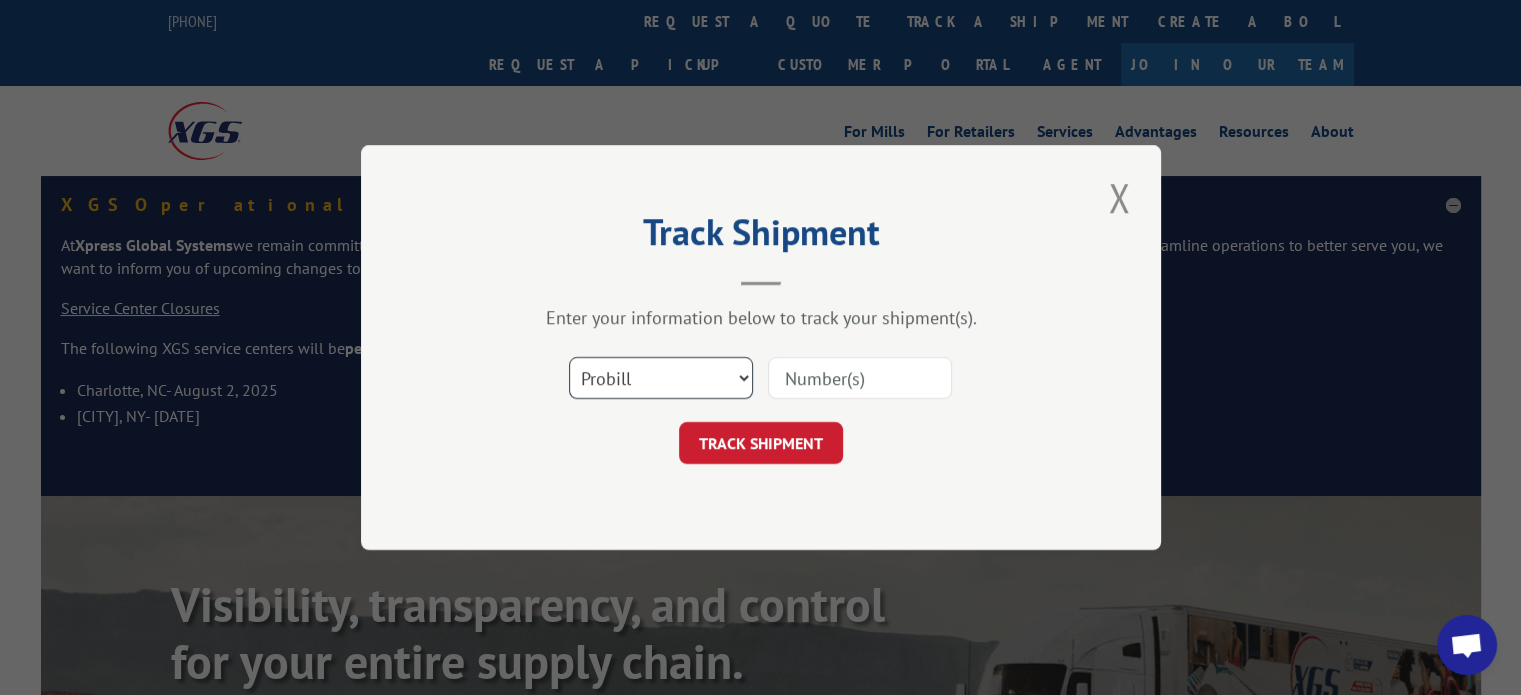 click on "Select category... Probill BOL PO" at bounding box center [661, 378] 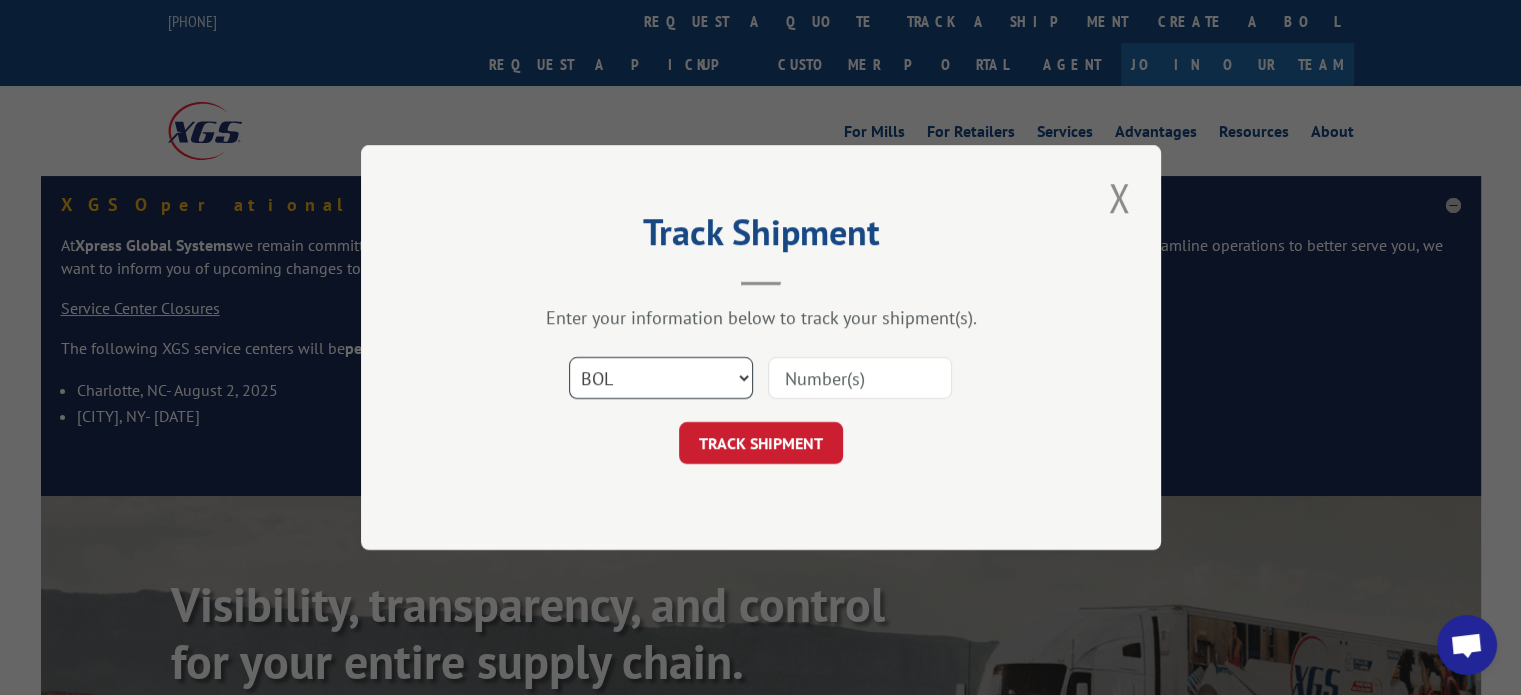 click on "Select category... Probill BOL PO" at bounding box center [661, 378] 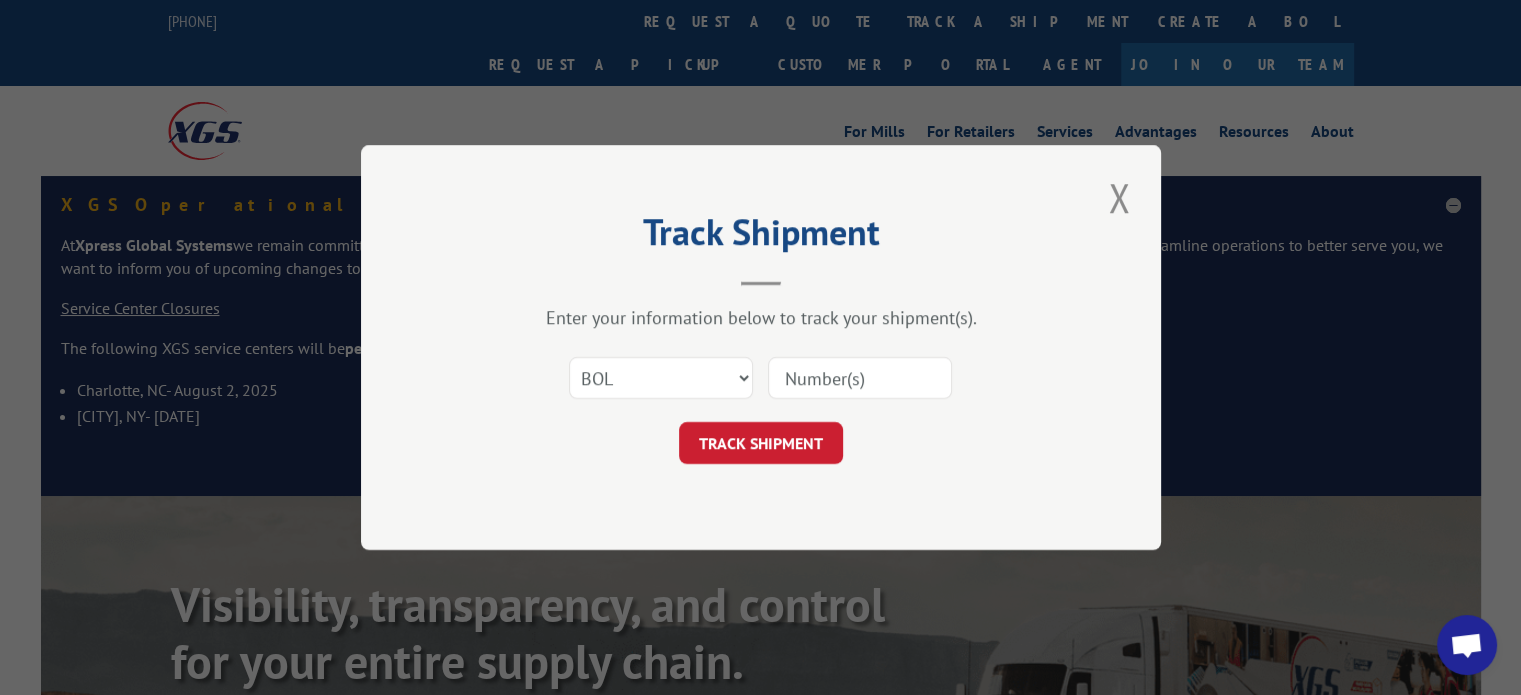 click at bounding box center (860, 378) 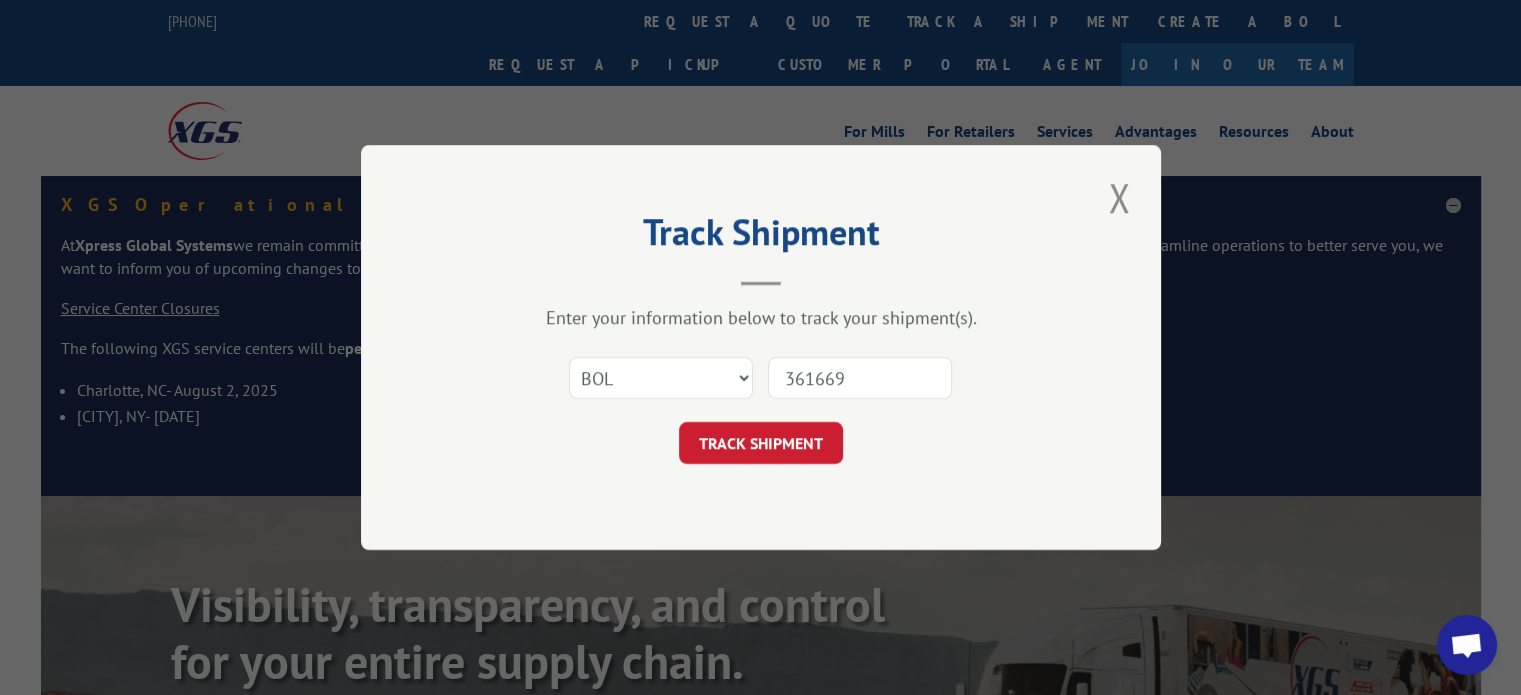 click on "361669" at bounding box center [860, 378] 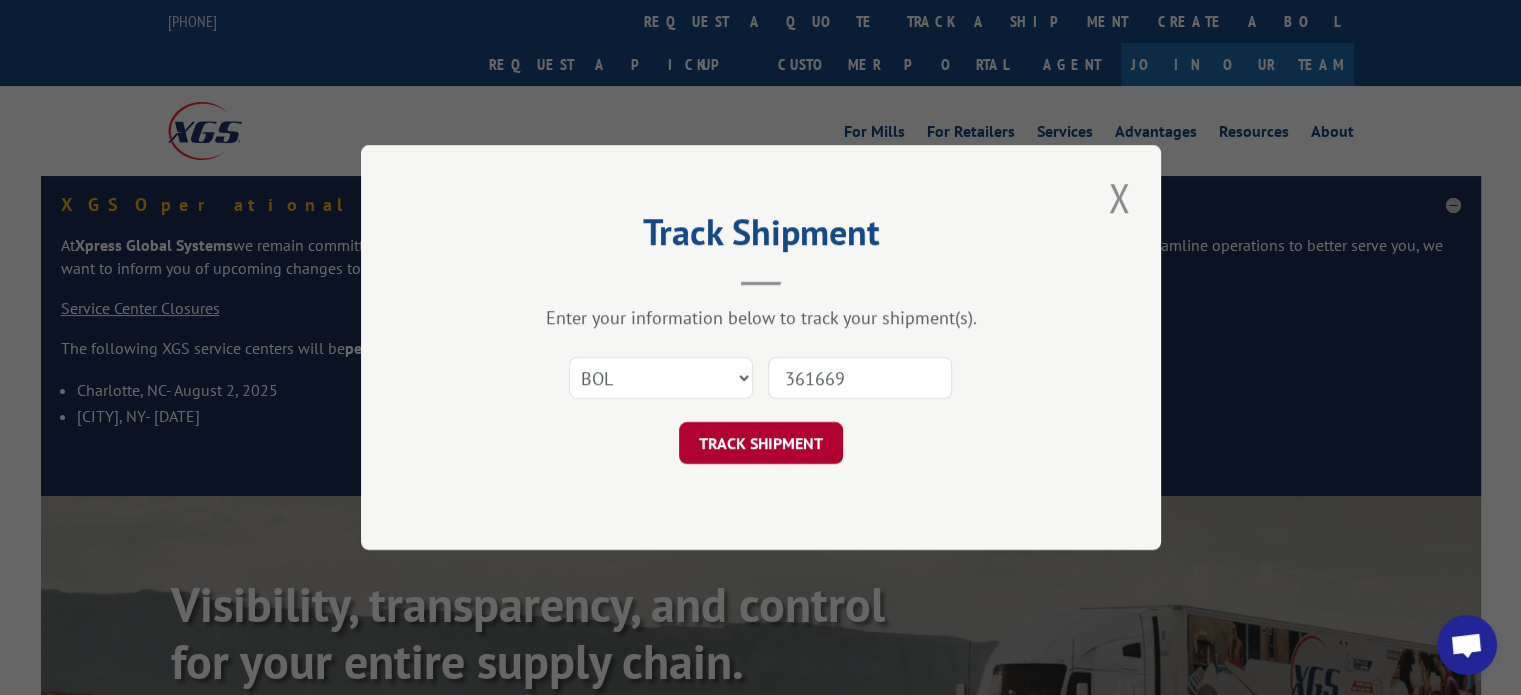 type on "361669" 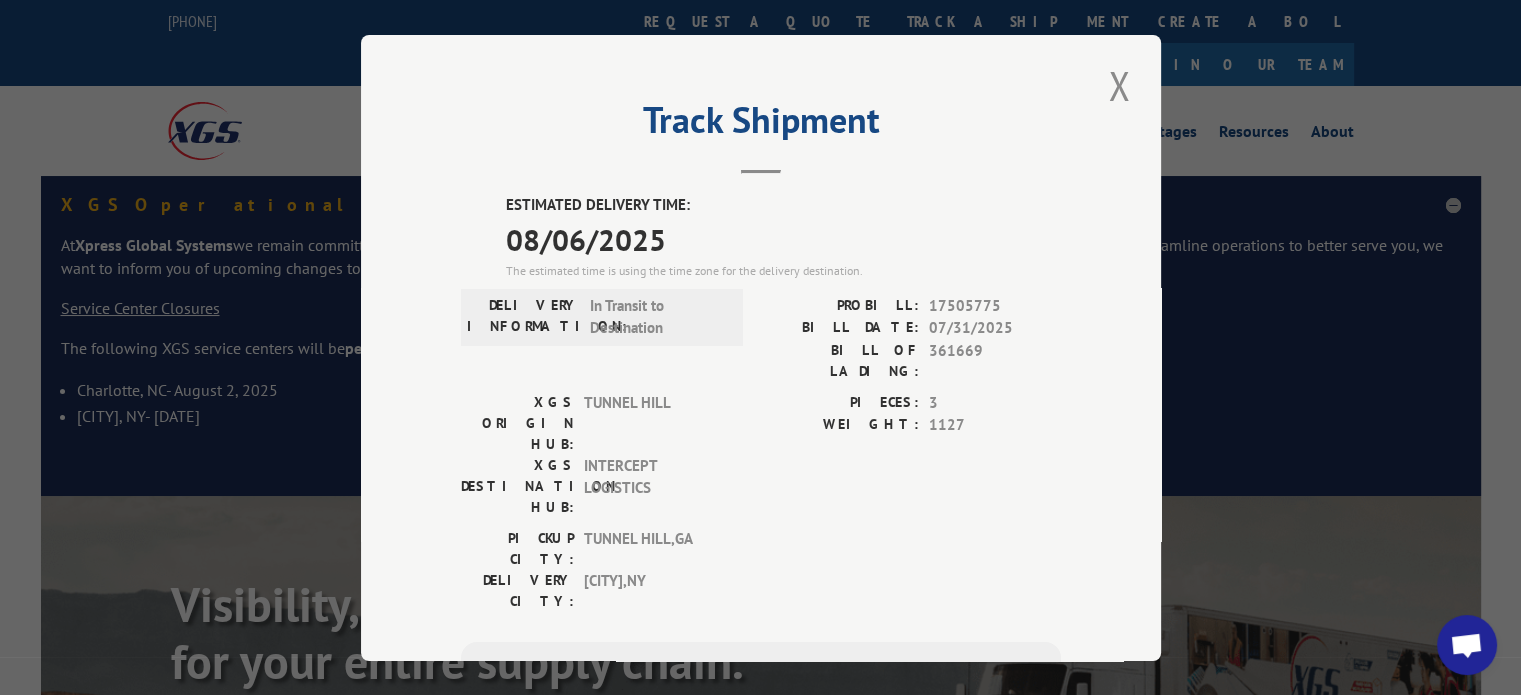 scroll, scrollTop: 0, scrollLeft: 0, axis: both 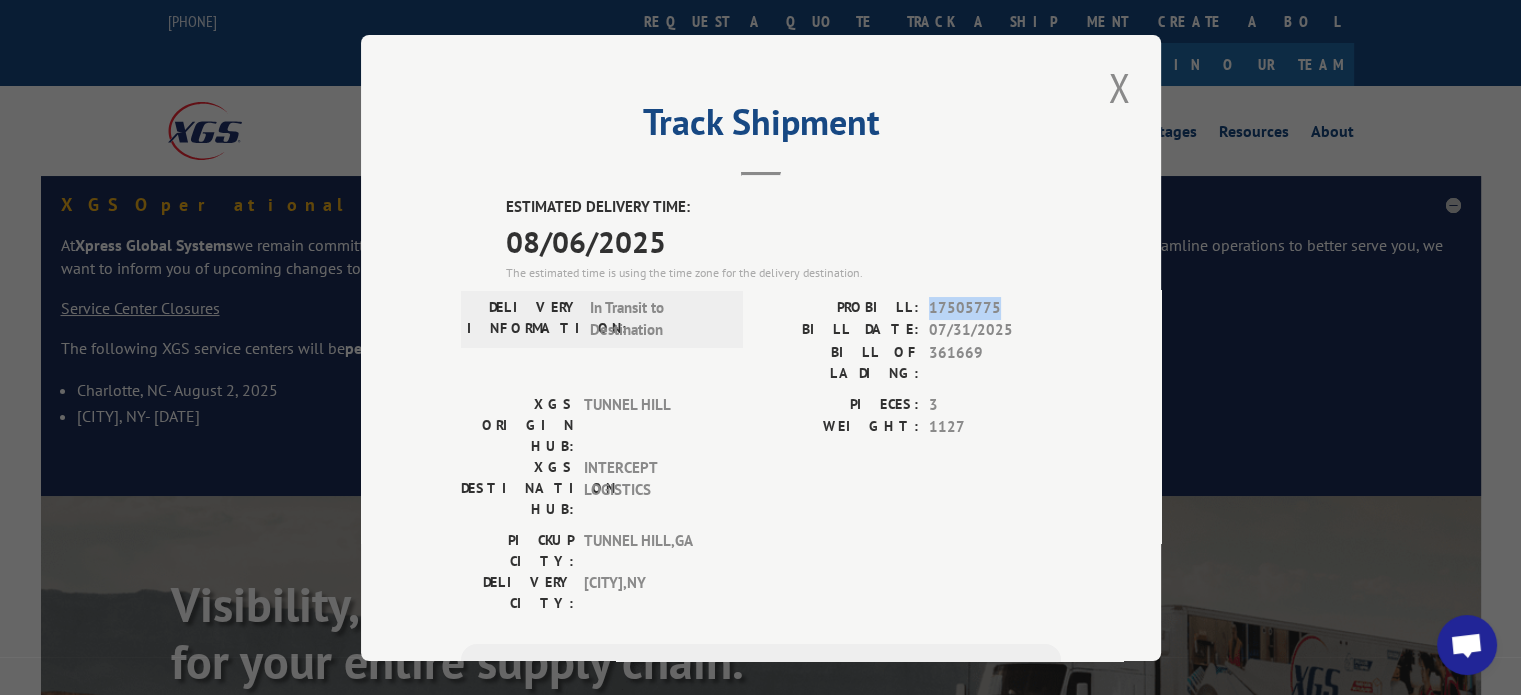 drag, startPoint x: 1003, startPoint y: 305, endPoint x: 920, endPoint y: 309, distance: 83.09633 